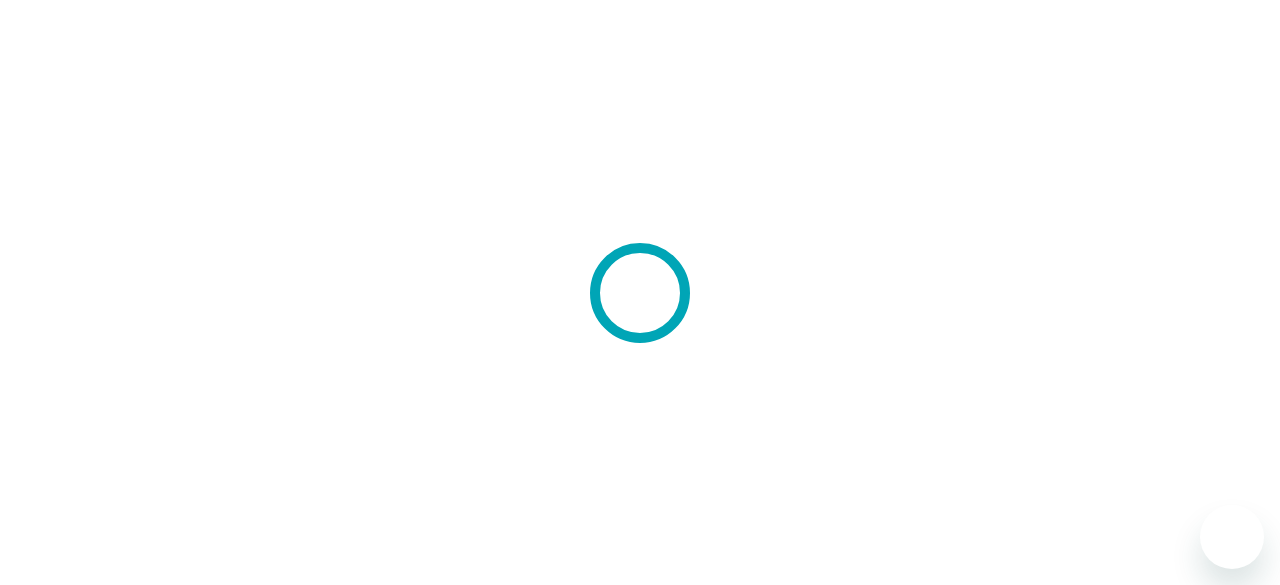 scroll, scrollTop: 0, scrollLeft: 0, axis: both 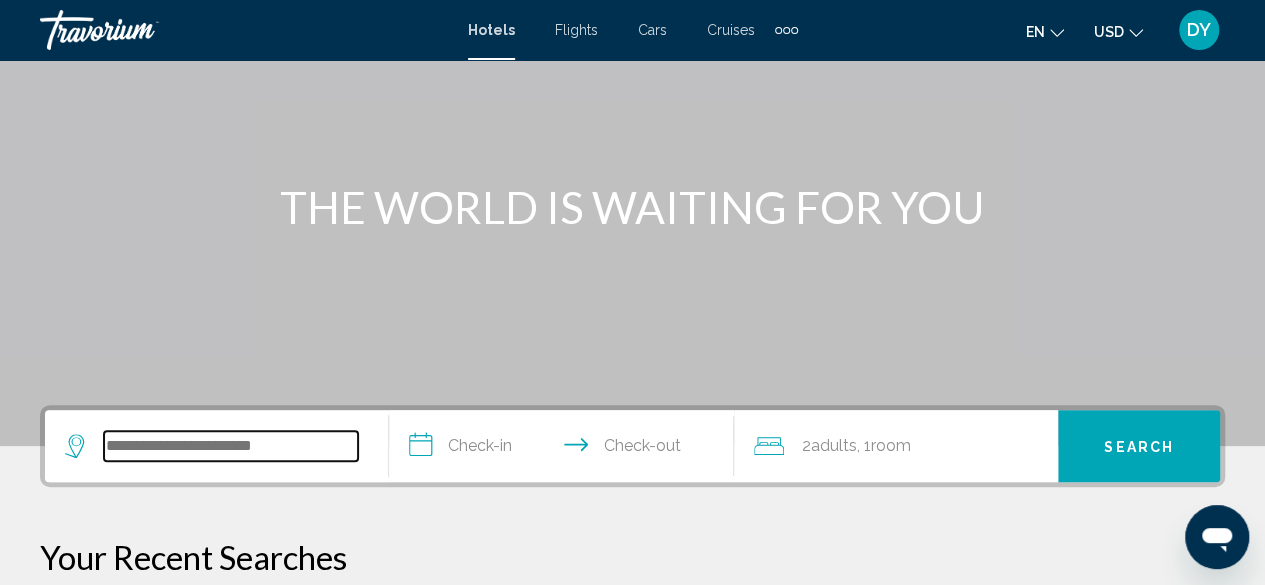 click at bounding box center (231, 446) 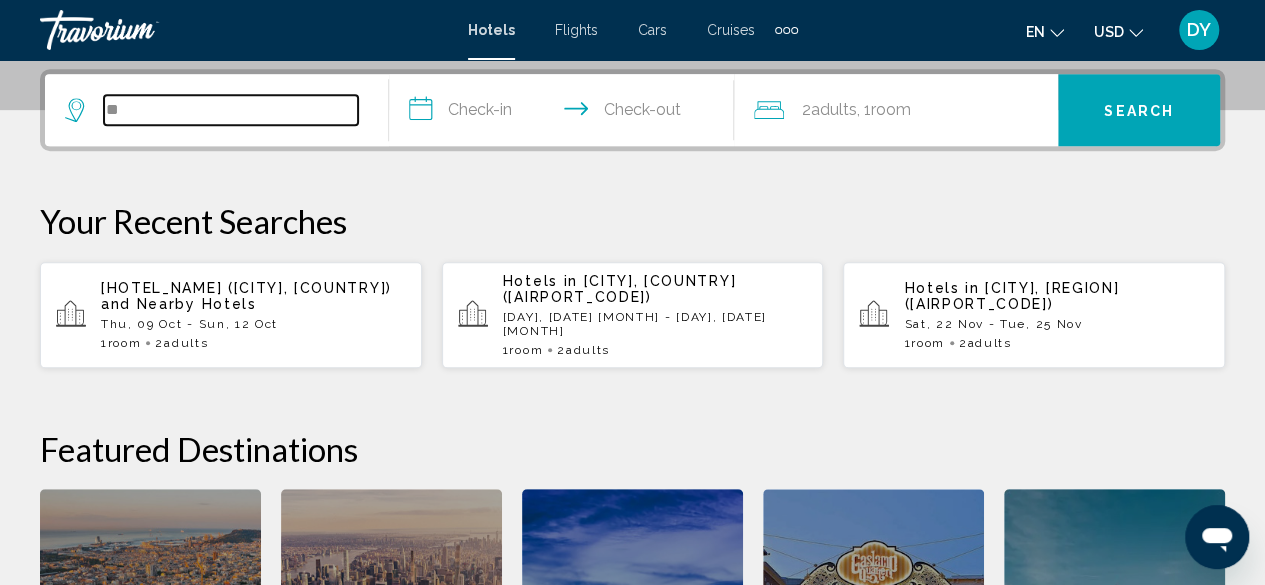 scroll, scrollTop: 494, scrollLeft: 0, axis: vertical 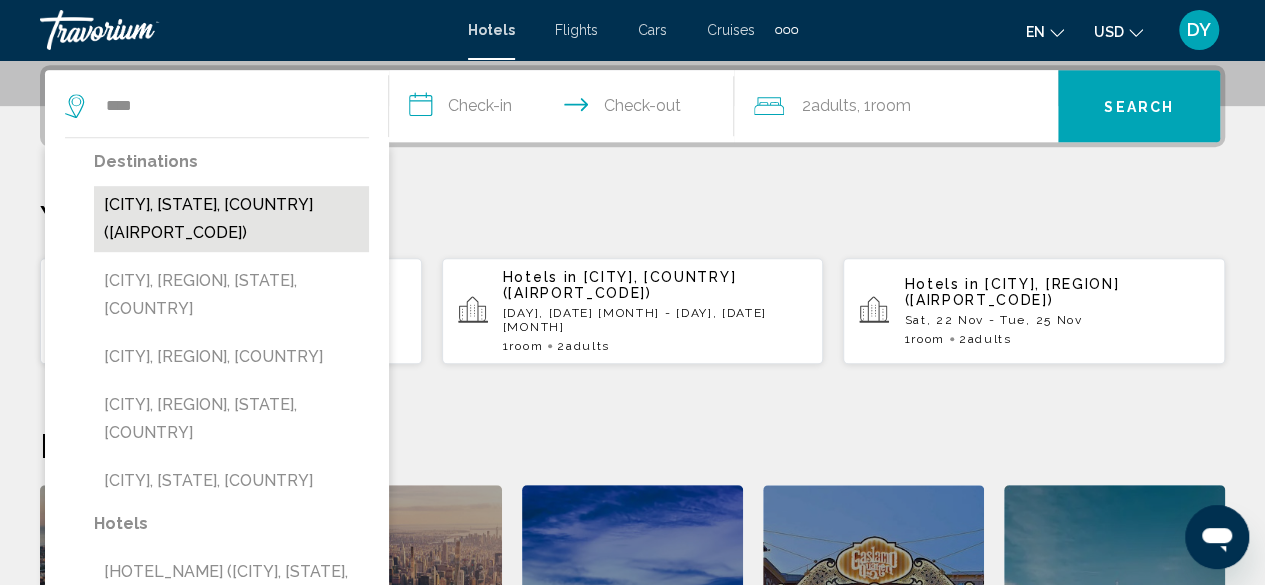 click on "[CITY], [STATE], [COUNTRY] ([AIRPORT_CODE])" at bounding box center (231, 219) 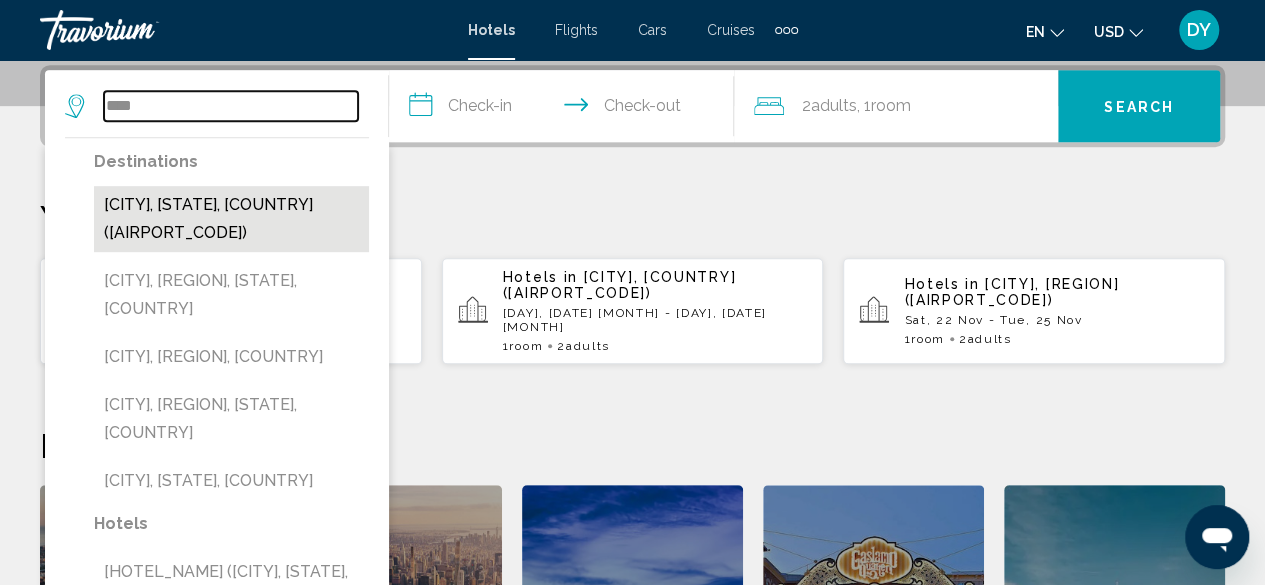 type on "**********" 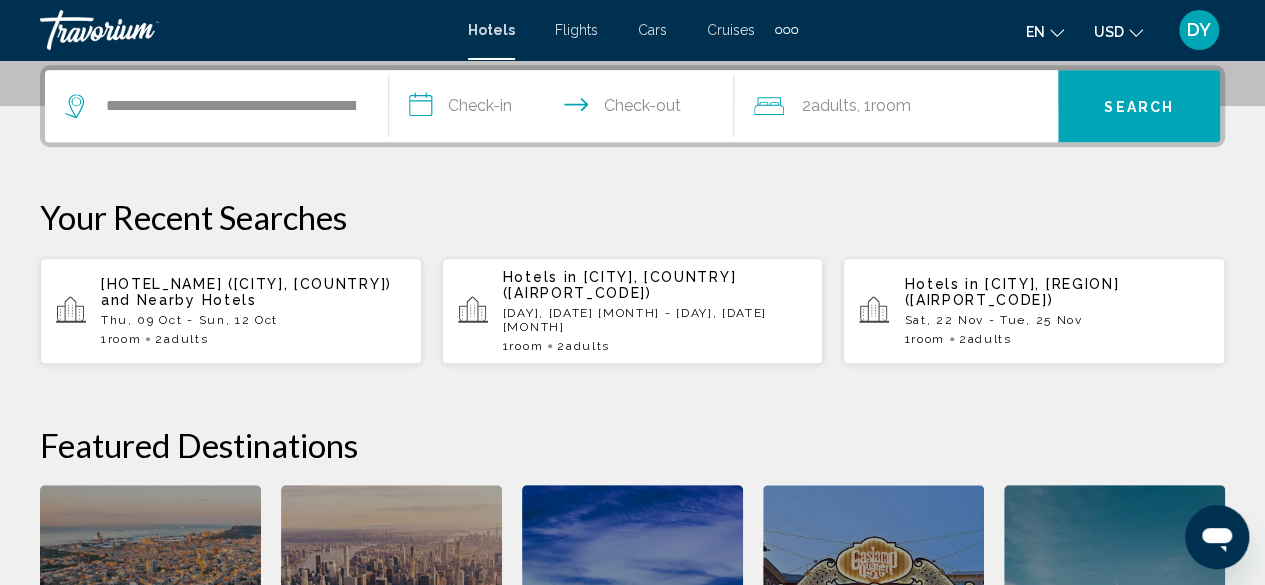 click on "**********" at bounding box center (565, 109) 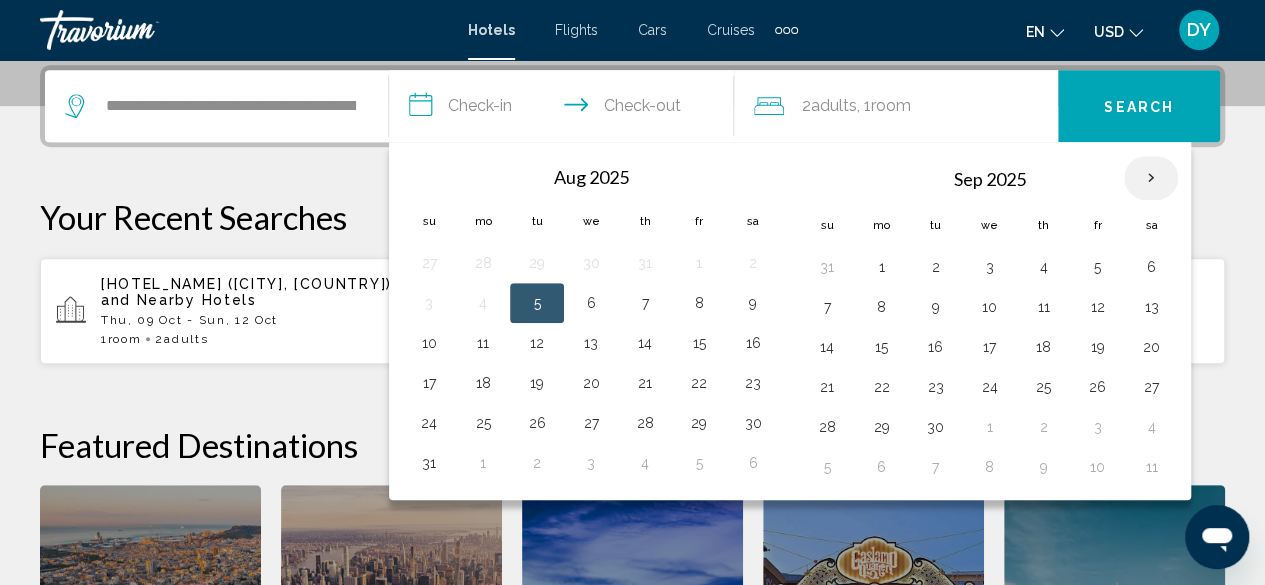 click at bounding box center [1151, 178] 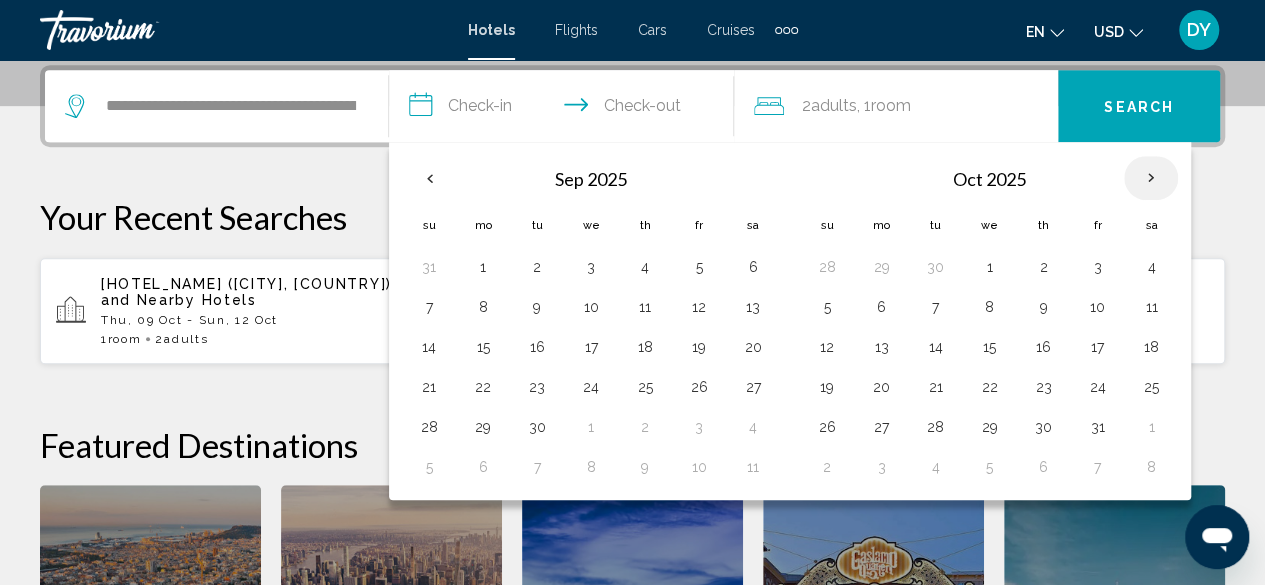 click at bounding box center (1151, 178) 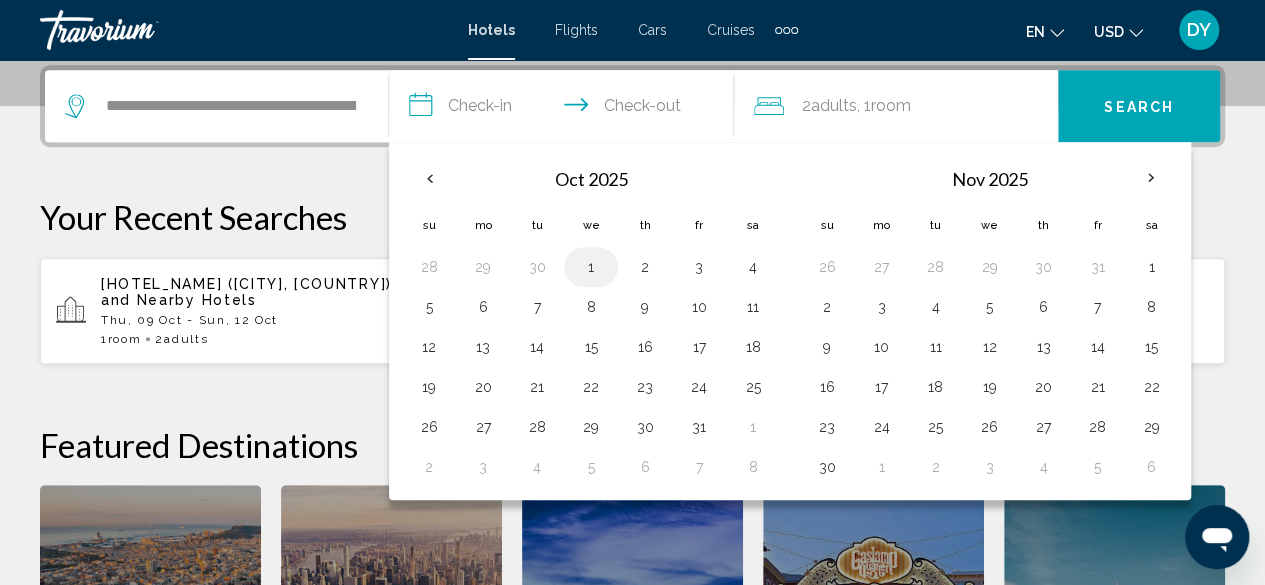 click on "1" at bounding box center [591, 267] 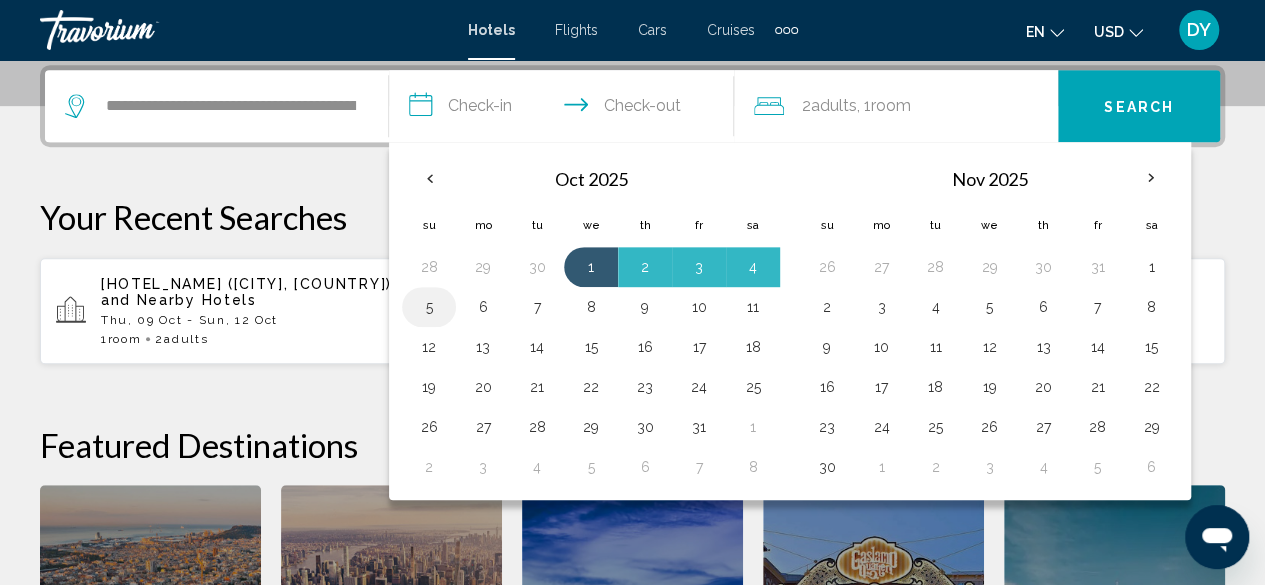 click on "5" at bounding box center (429, 307) 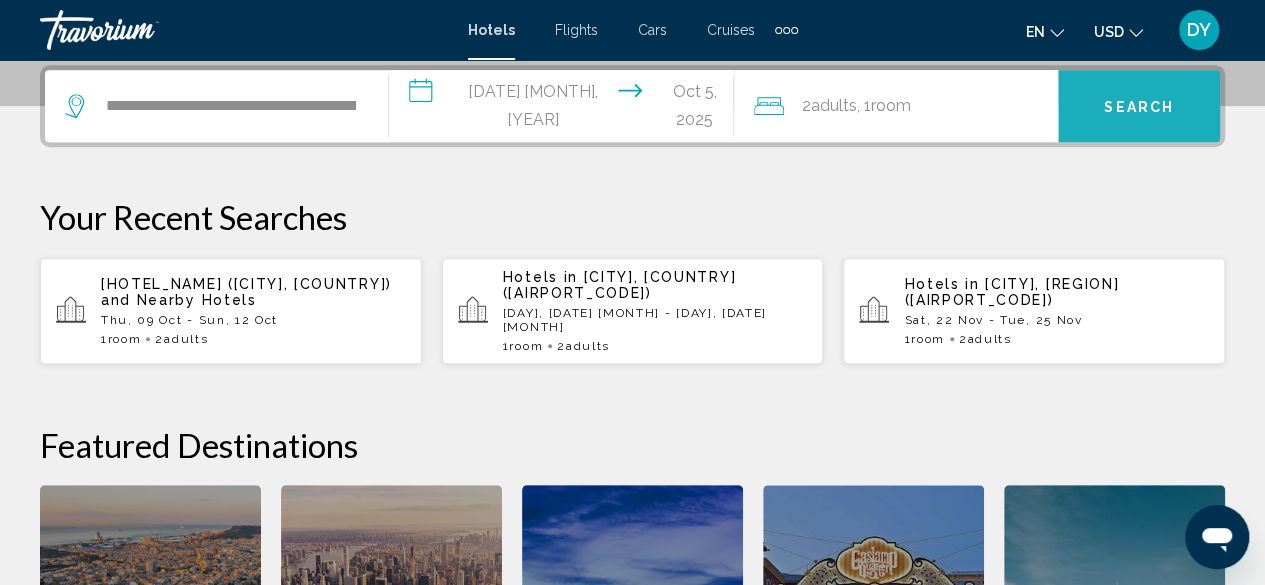 click on "Search" at bounding box center (1139, 107) 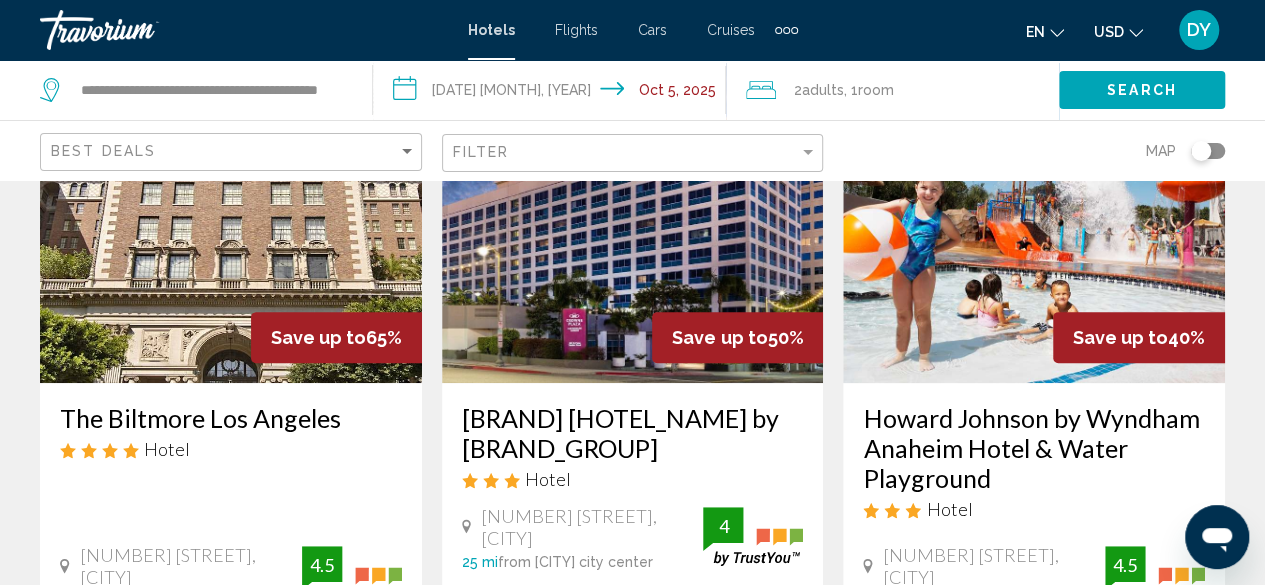 scroll, scrollTop: 188, scrollLeft: 0, axis: vertical 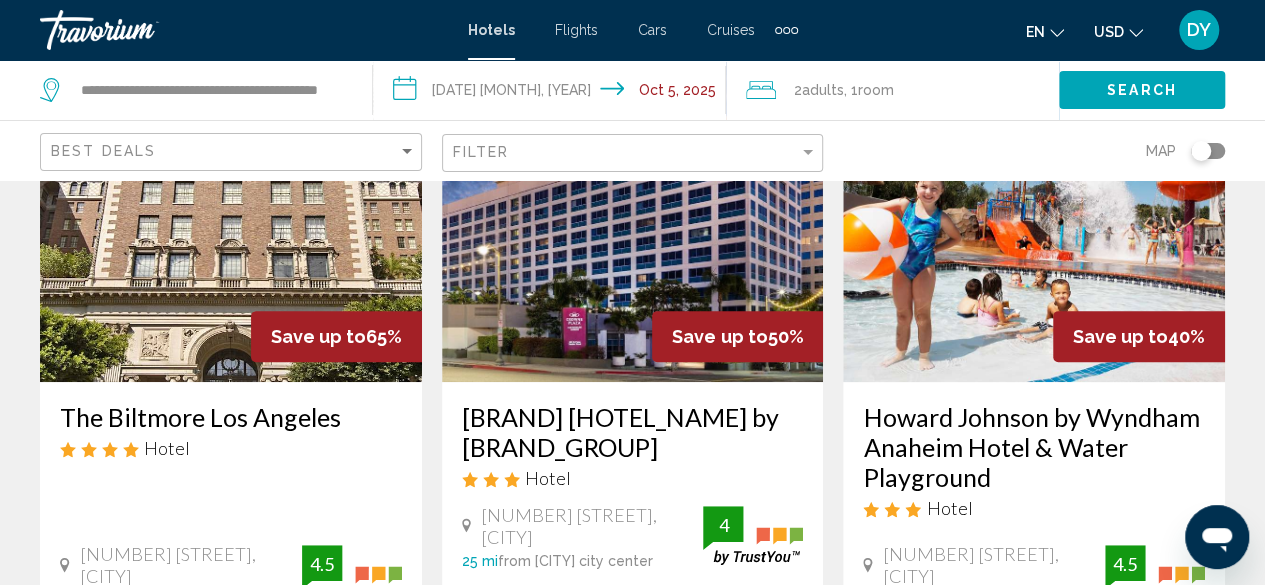 click at bounding box center (231, 222) 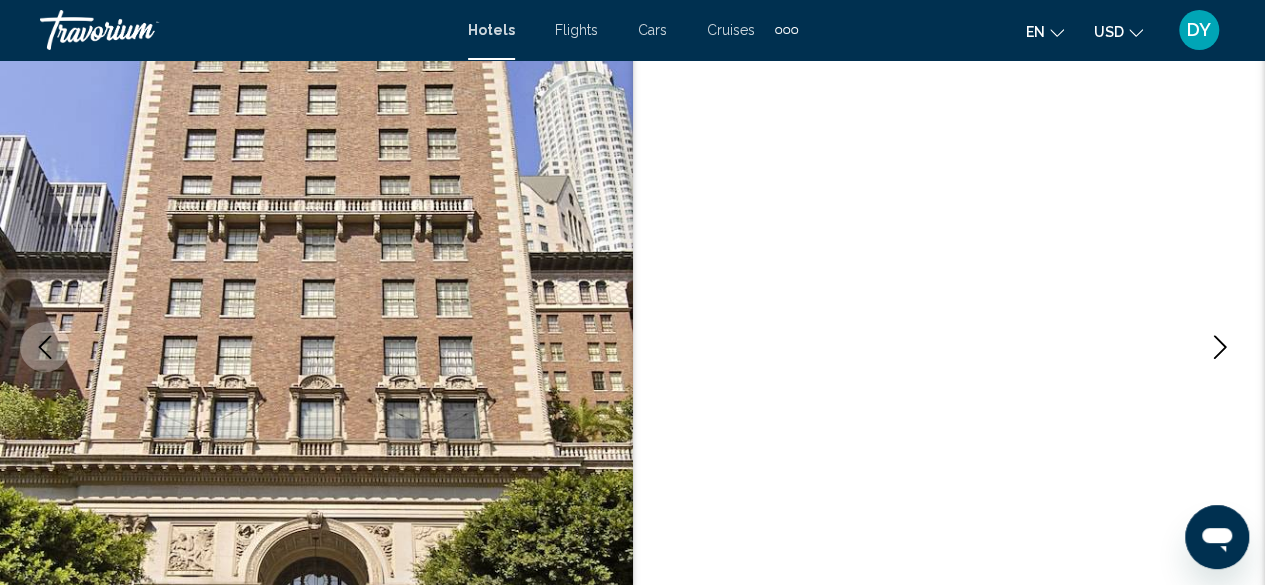 scroll, scrollTop: 242, scrollLeft: 0, axis: vertical 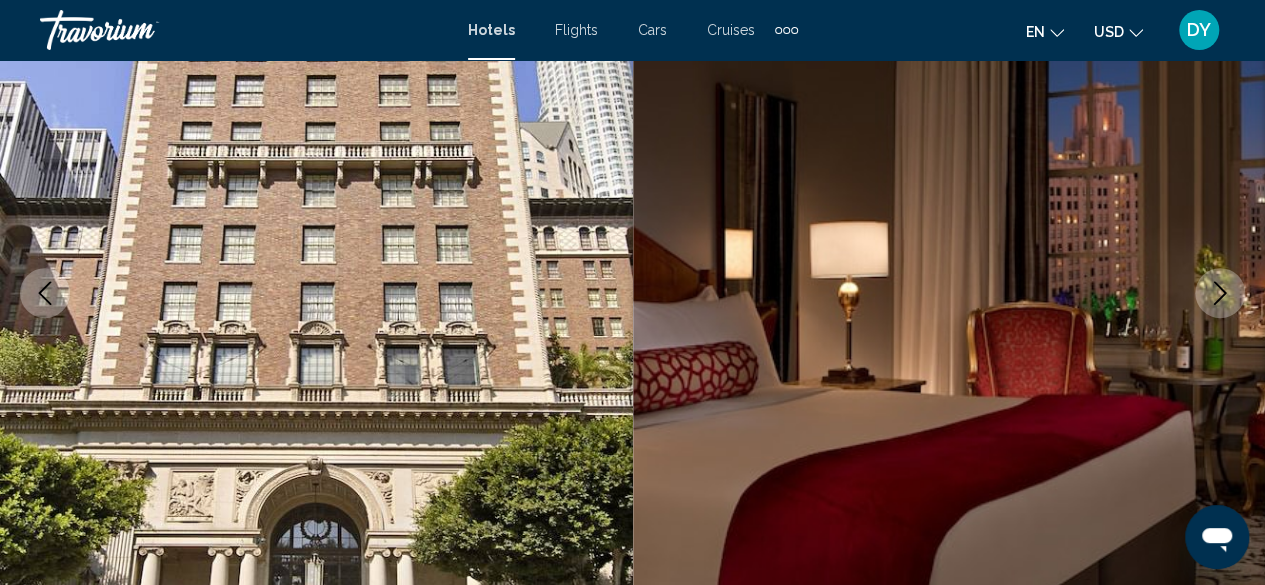 click at bounding box center [1220, 293] 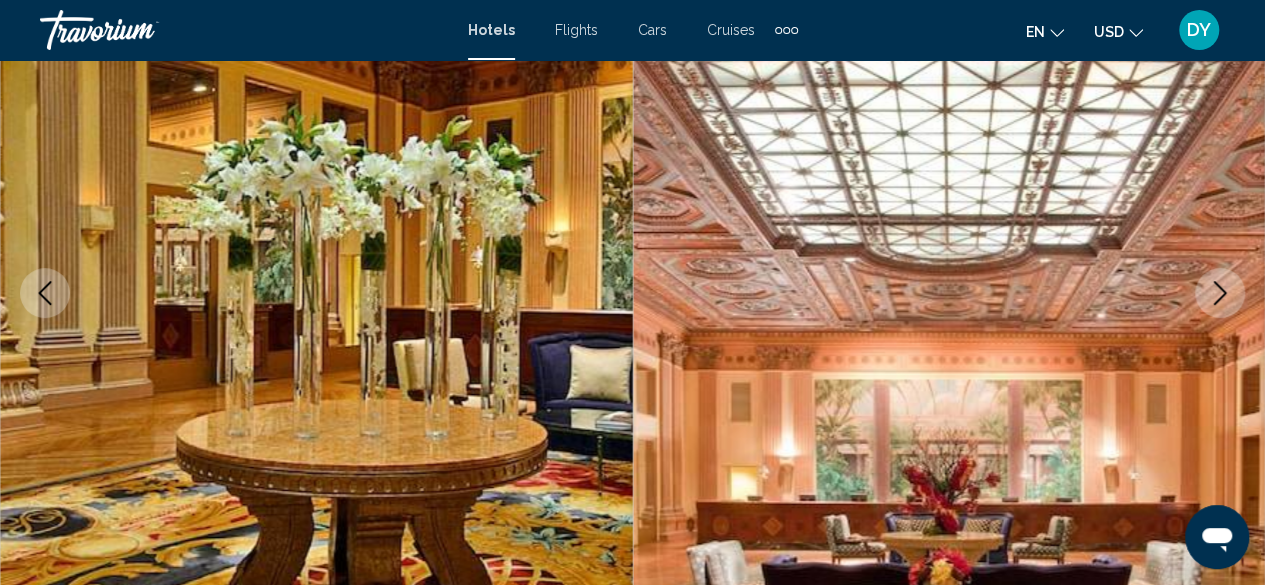 click at bounding box center [1220, 293] 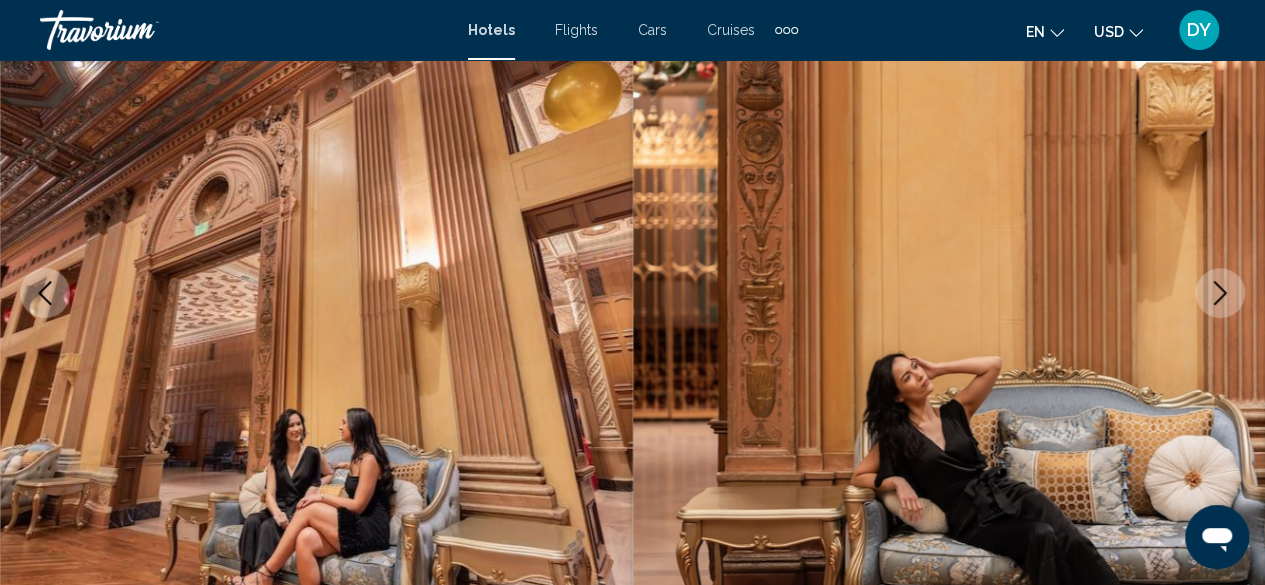 click at bounding box center [1220, 293] 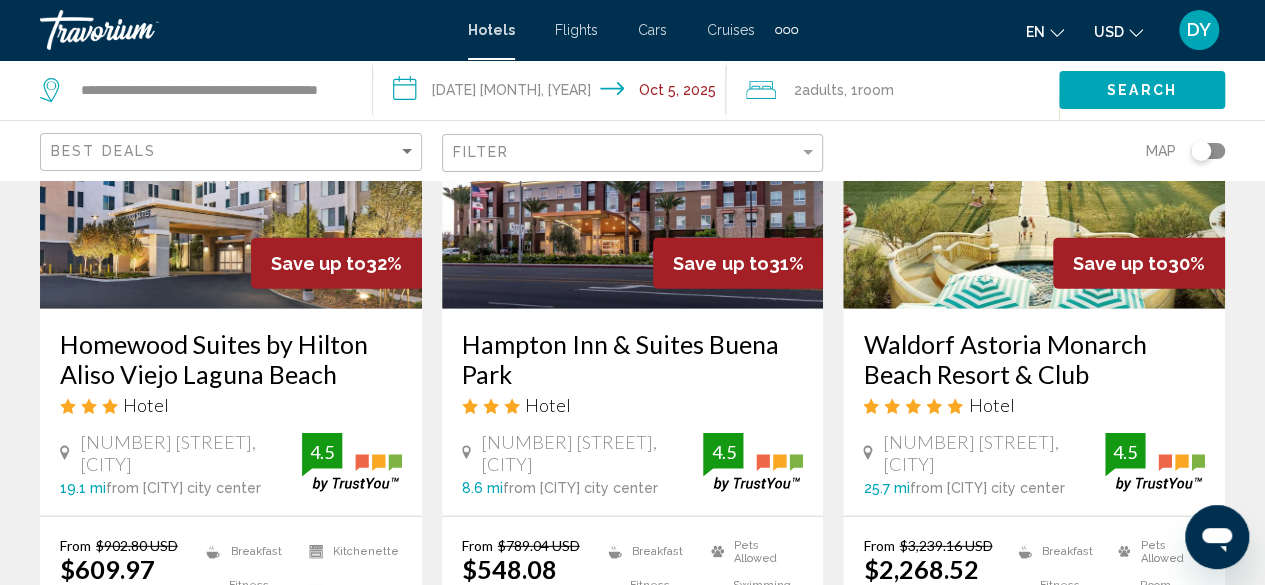scroll, scrollTop: 3094, scrollLeft: 0, axis: vertical 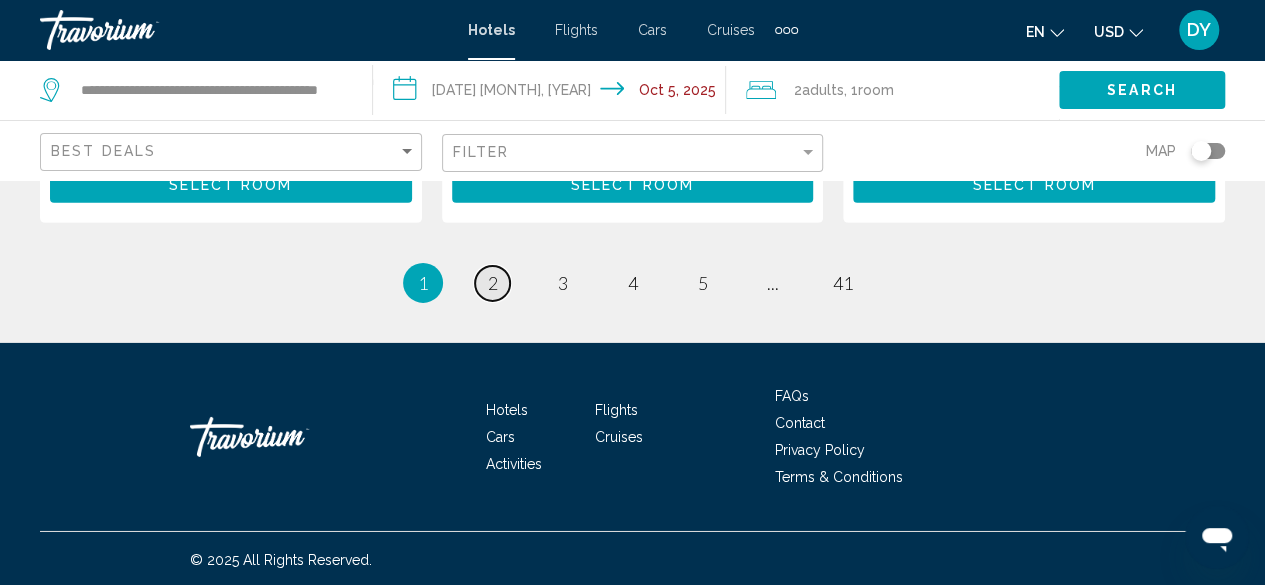 click on "2" at bounding box center [493, 283] 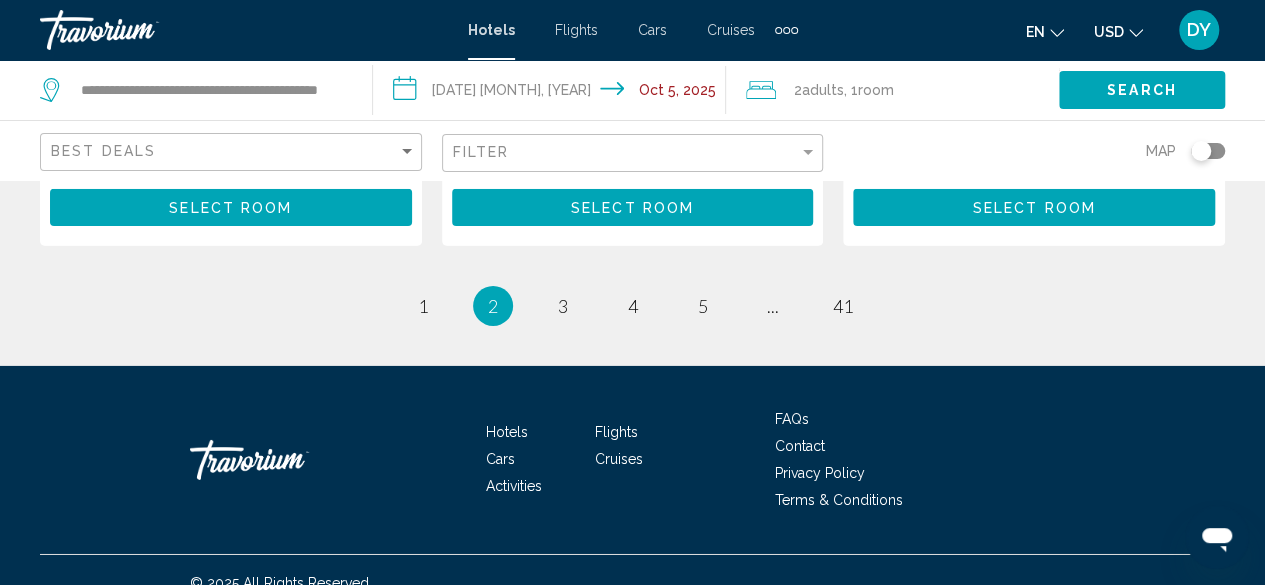 scroll, scrollTop: 3122, scrollLeft: 0, axis: vertical 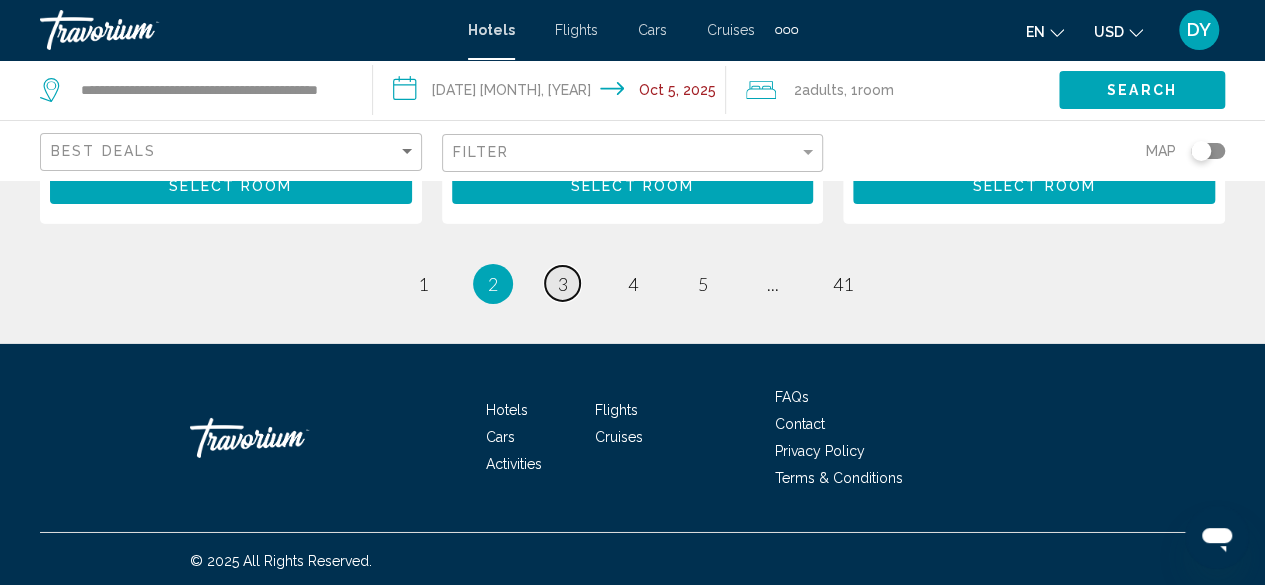 click on "3" at bounding box center (563, 284) 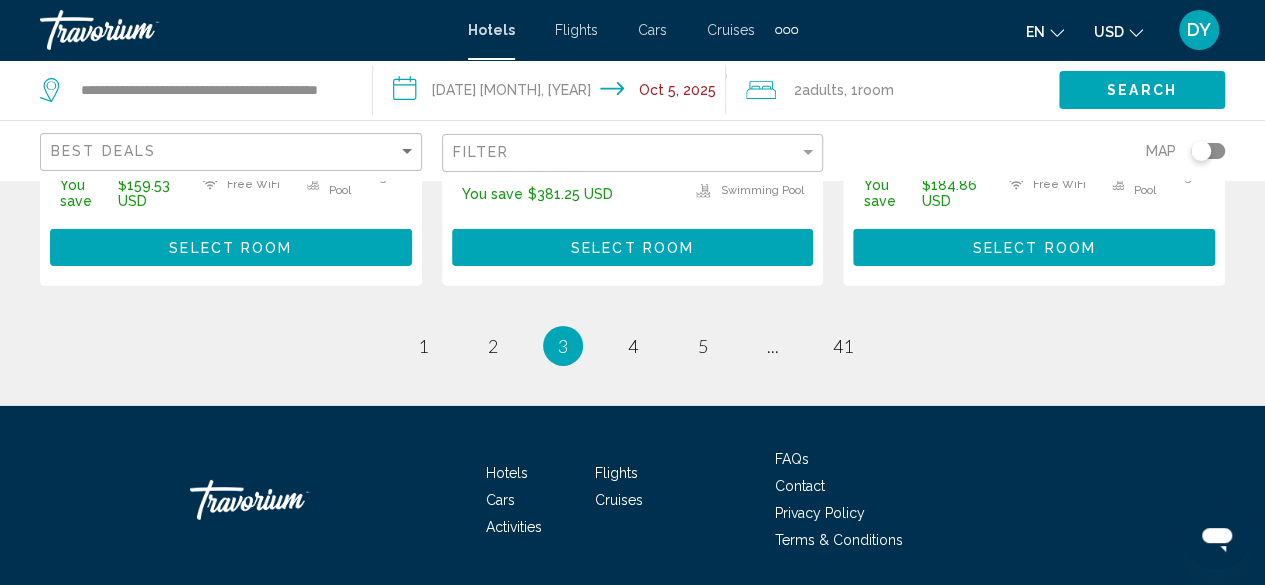 scroll, scrollTop: 3124, scrollLeft: 0, axis: vertical 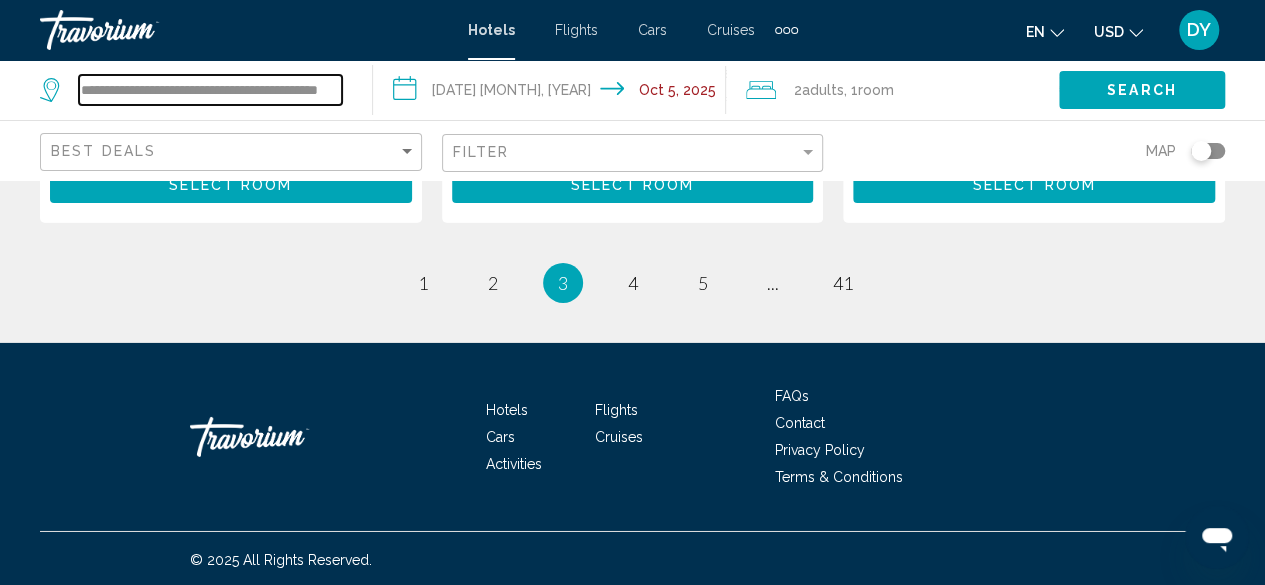 click on "**********" at bounding box center (210, 90) 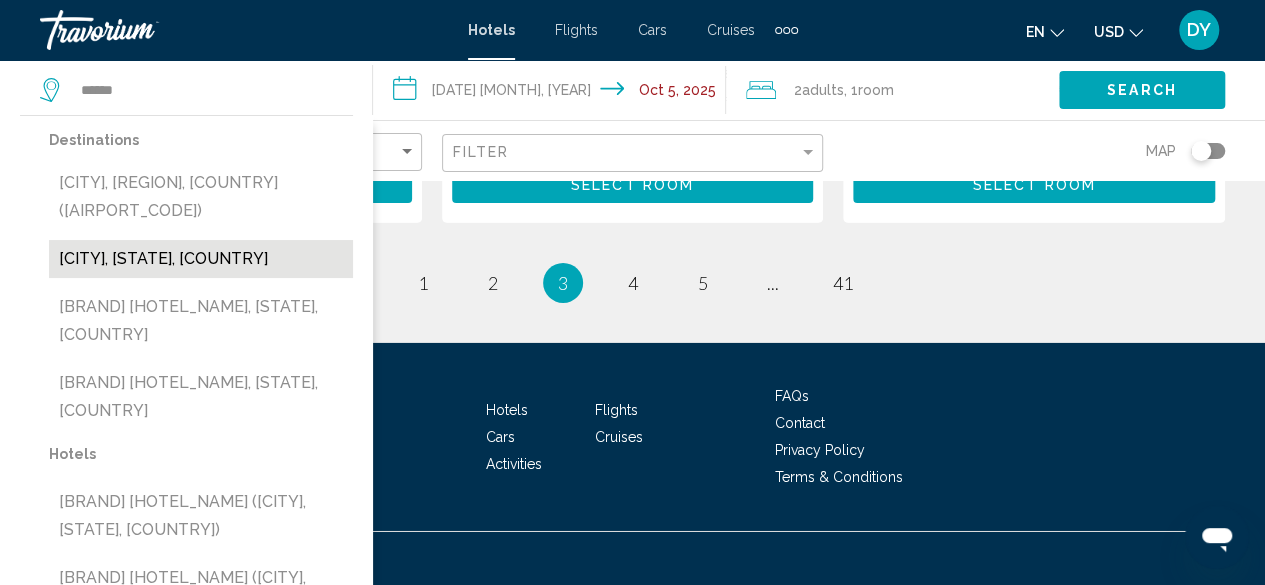 click on "[CITY], [STATE], [COUNTRY]" at bounding box center [201, 259] 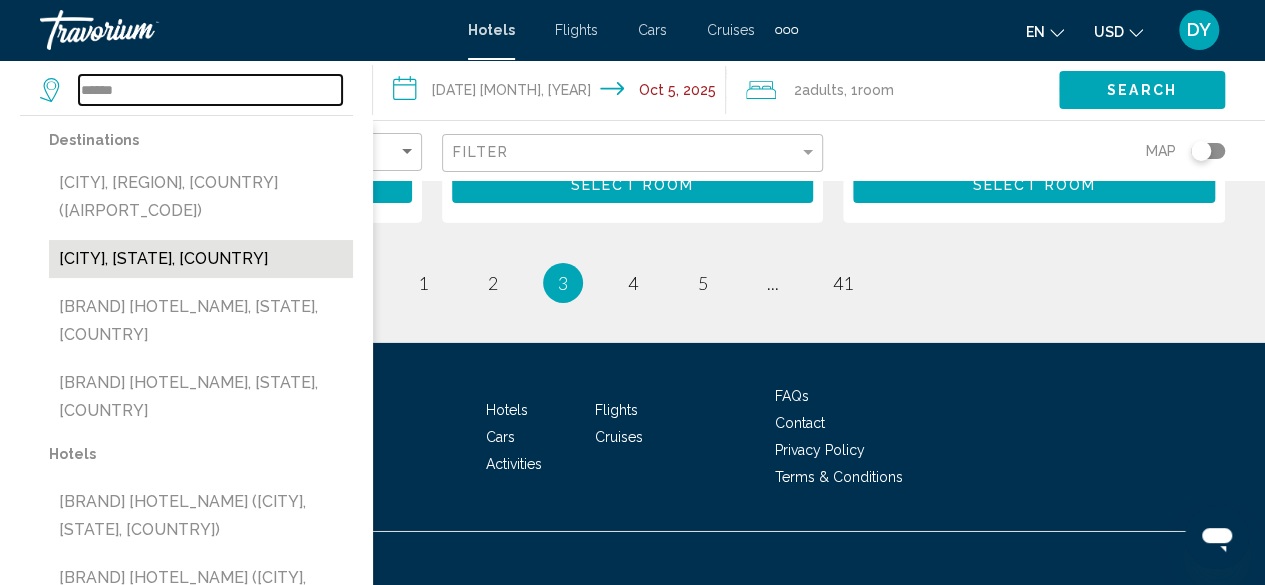 type on "**********" 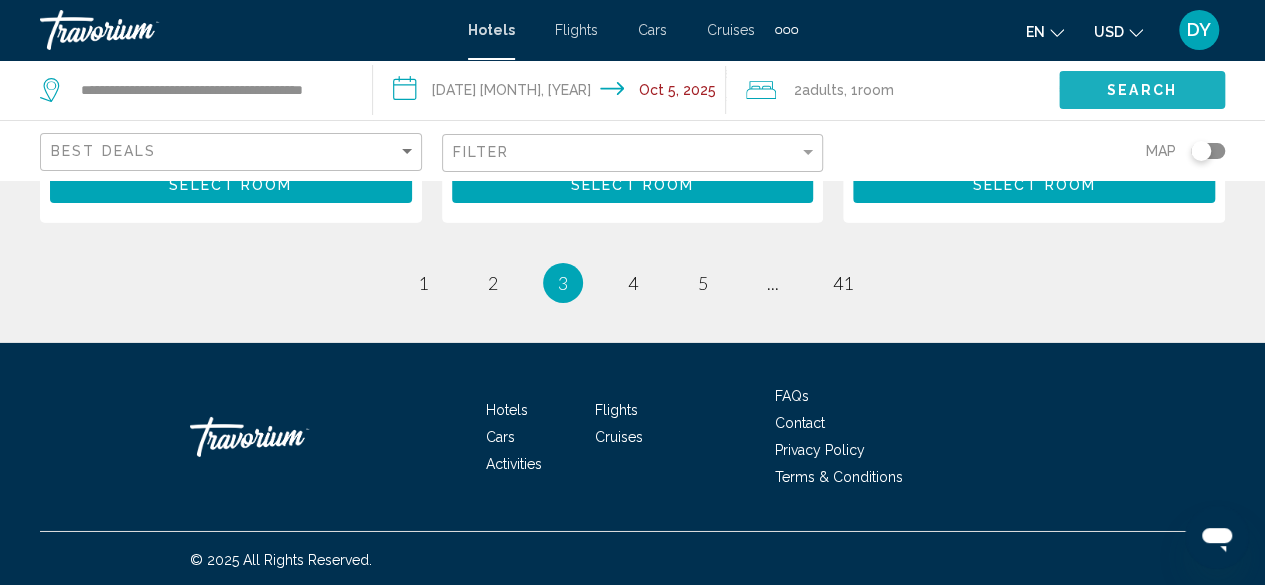 click on "Search" 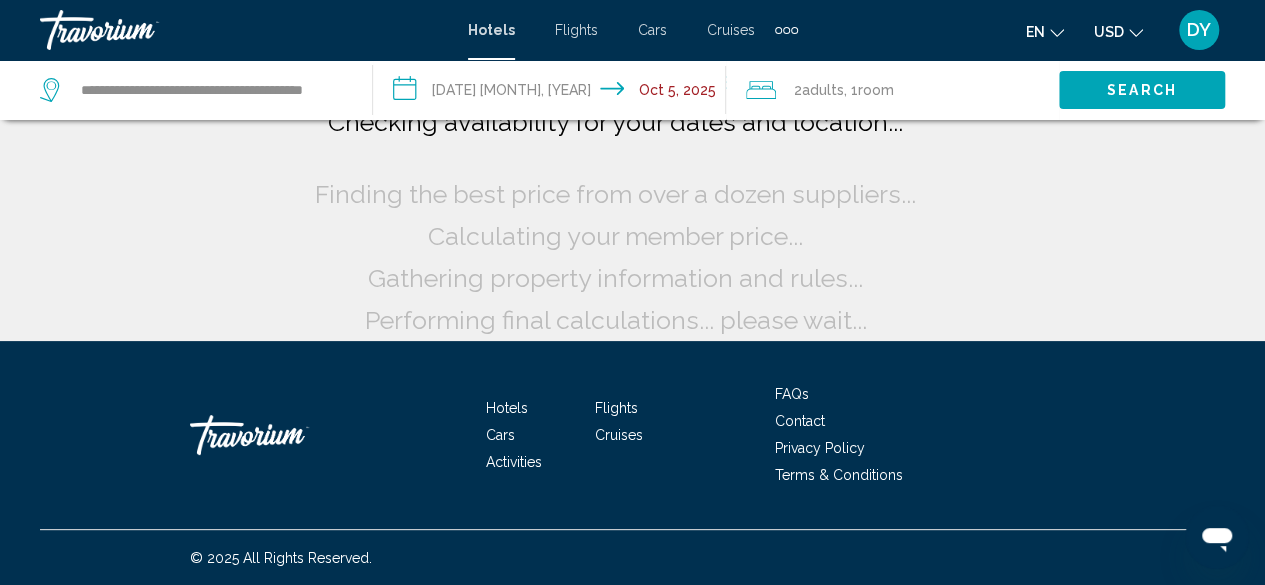 scroll, scrollTop: 0, scrollLeft: 0, axis: both 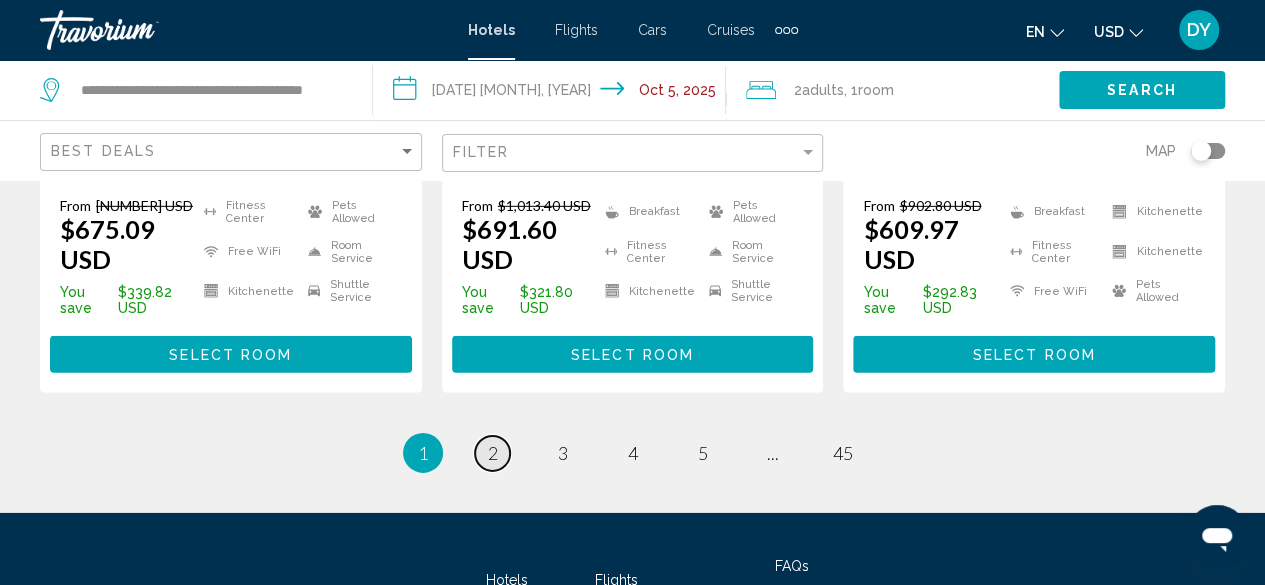 click on "page  2" at bounding box center (492, 453) 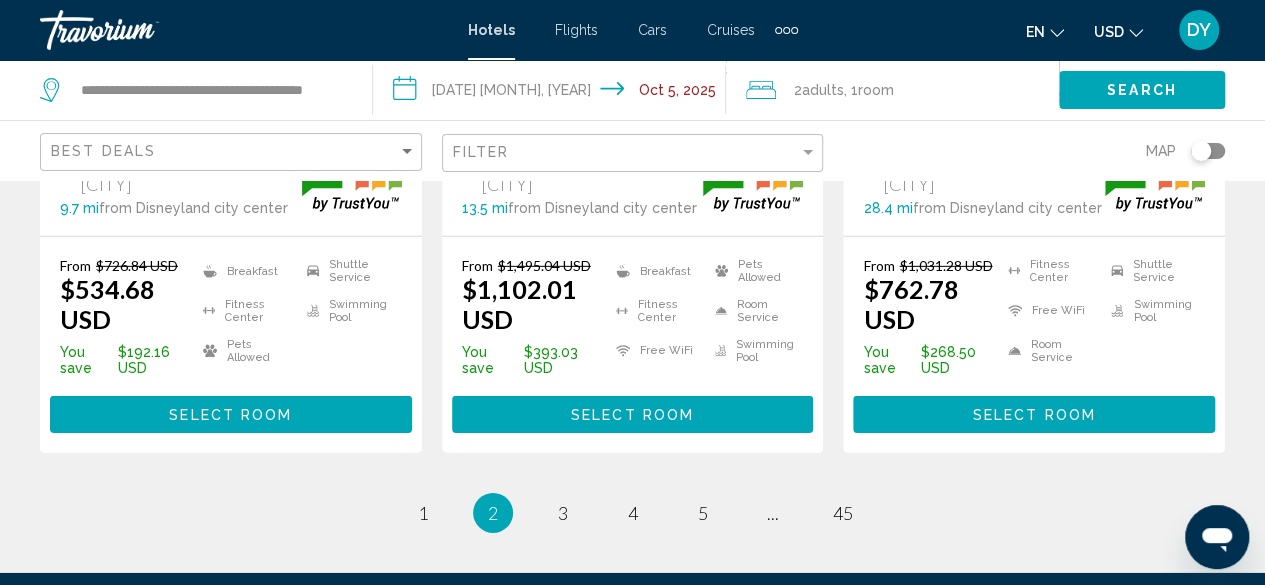scroll, scrollTop: 2894, scrollLeft: 0, axis: vertical 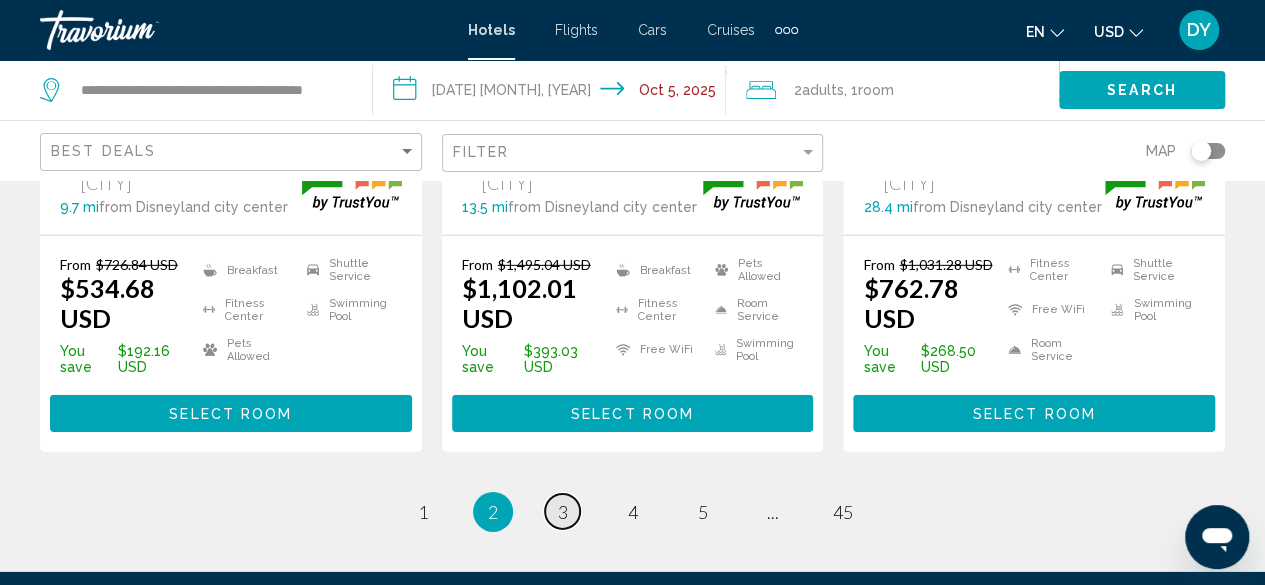 click on "page  3" at bounding box center [562, 511] 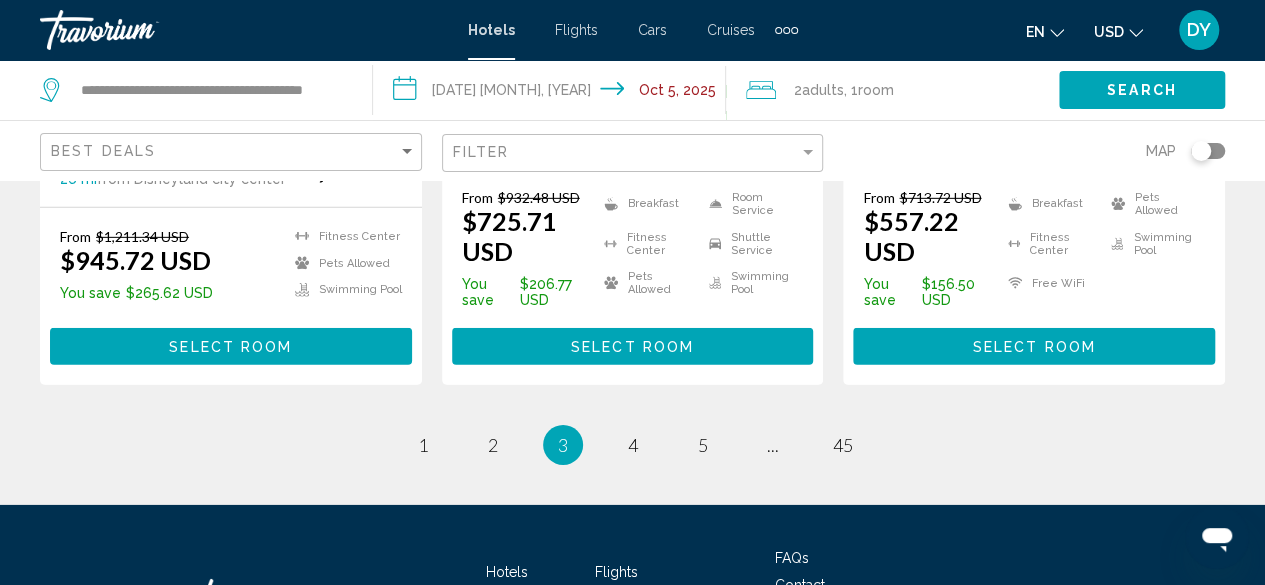 scroll, scrollTop: 3154, scrollLeft: 0, axis: vertical 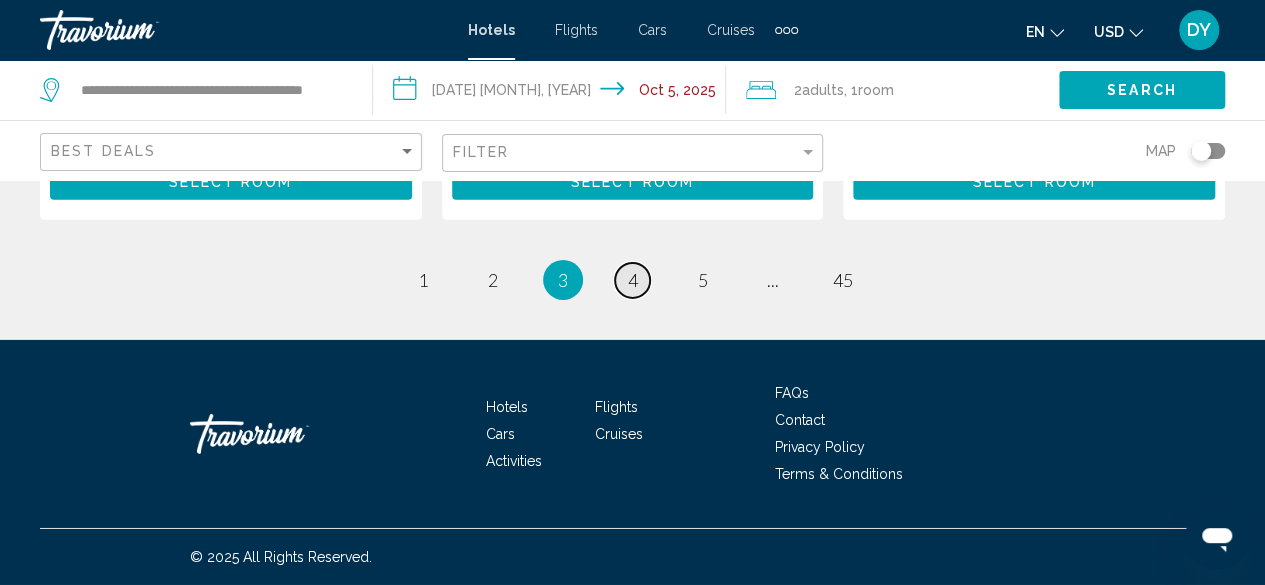 click on "page  4" at bounding box center [632, 280] 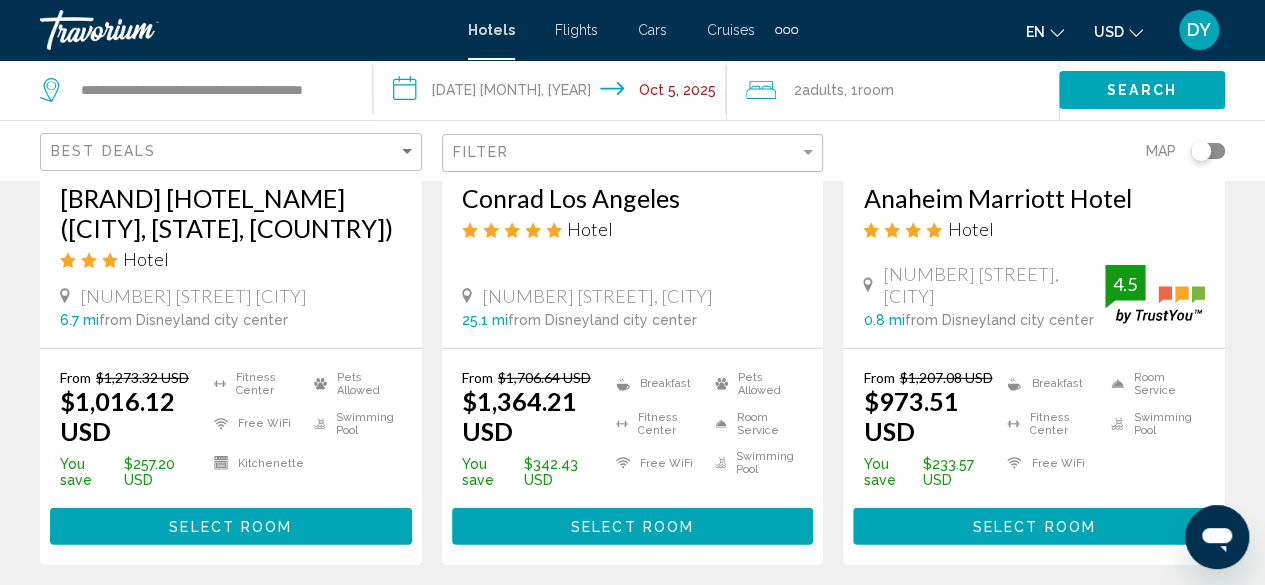 scroll, scrollTop: 3102, scrollLeft: 0, axis: vertical 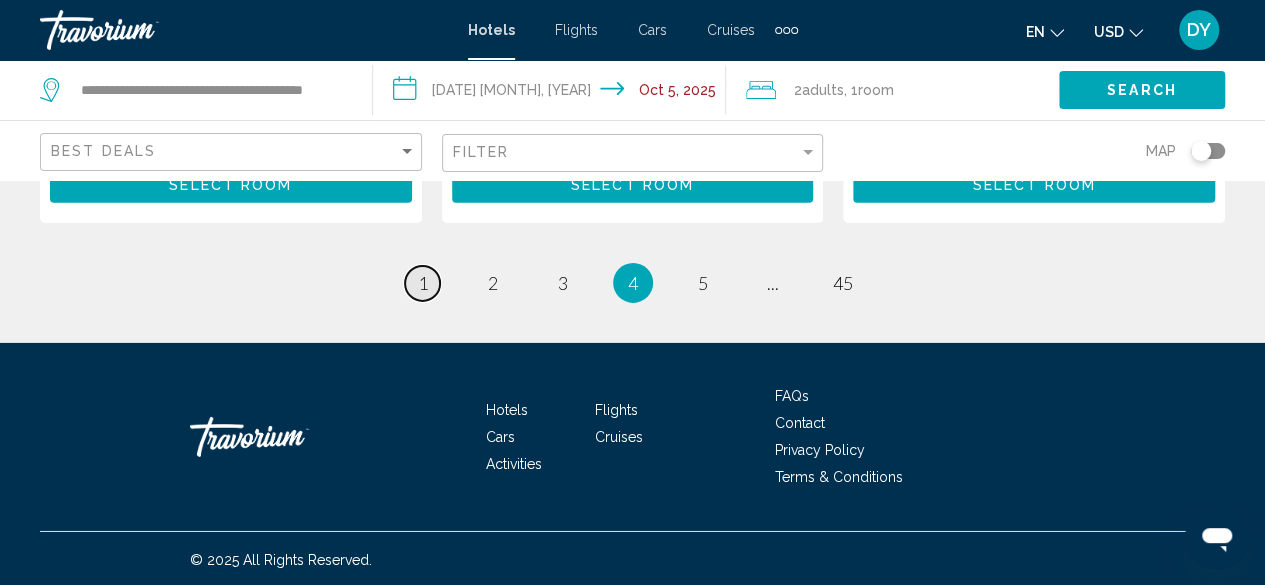 click on "1" at bounding box center (423, 283) 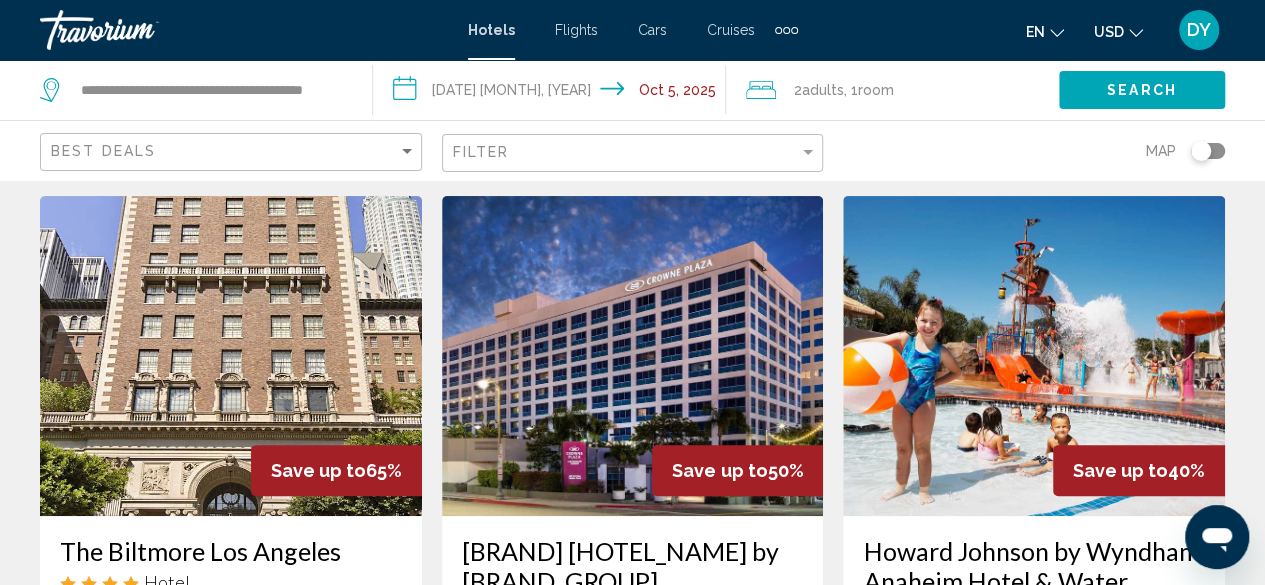 scroll, scrollTop: 0, scrollLeft: 0, axis: both 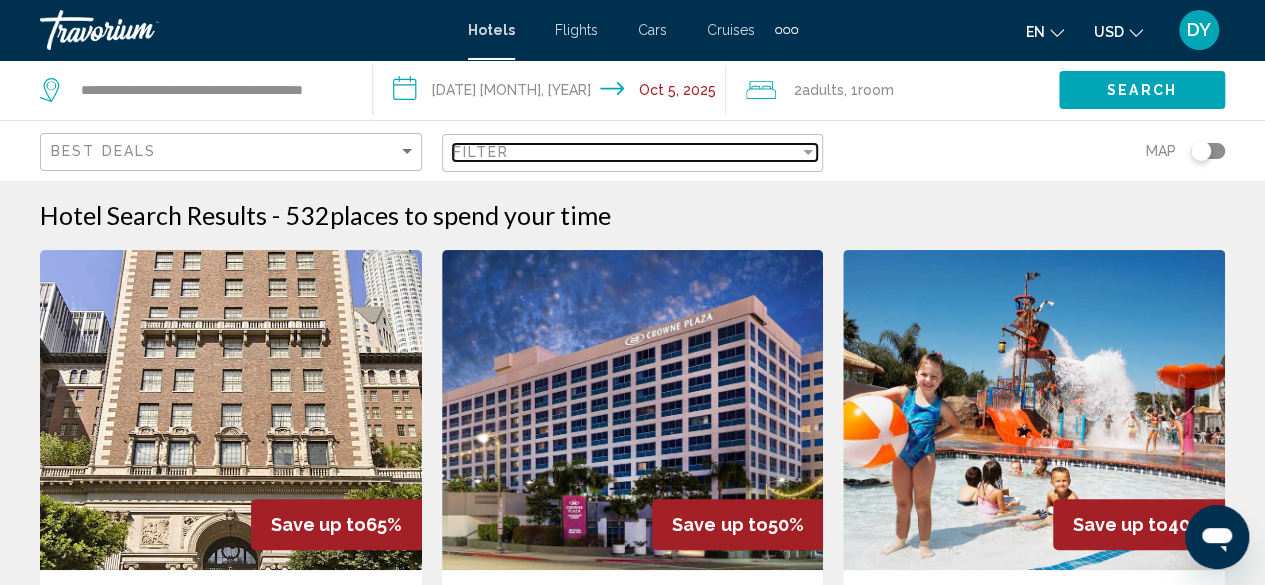 click on "Filter" at bounding box center [481, 152] 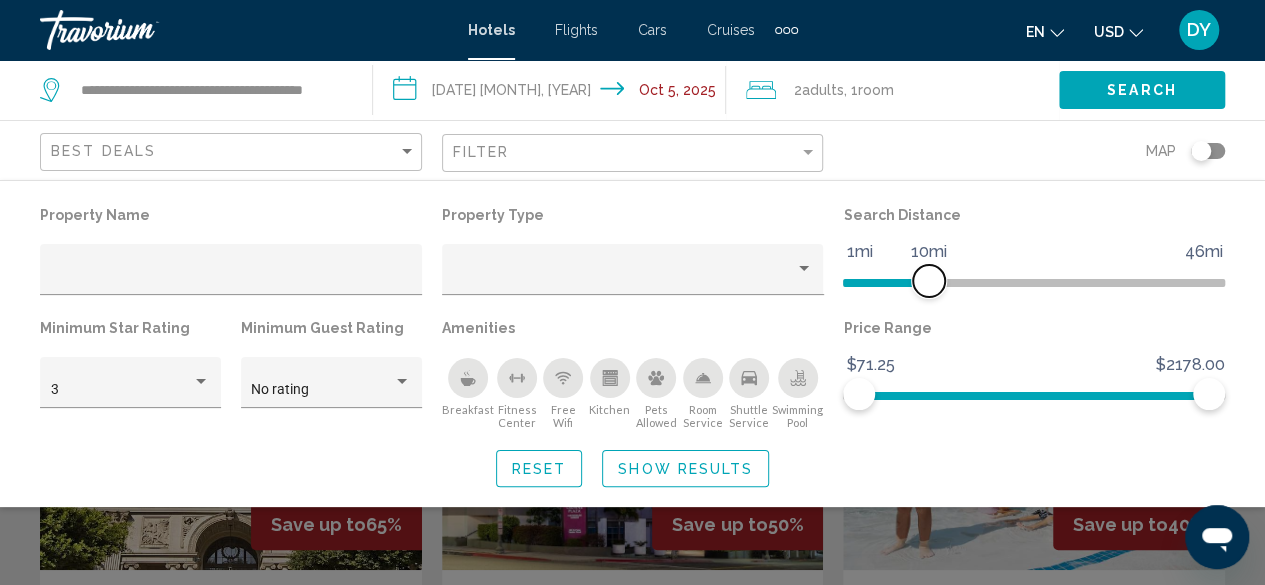 drag, startPoint x: 1067, startPoint y: 283, endPoint x: 932, endPoint y: 287, distance: 135.05925 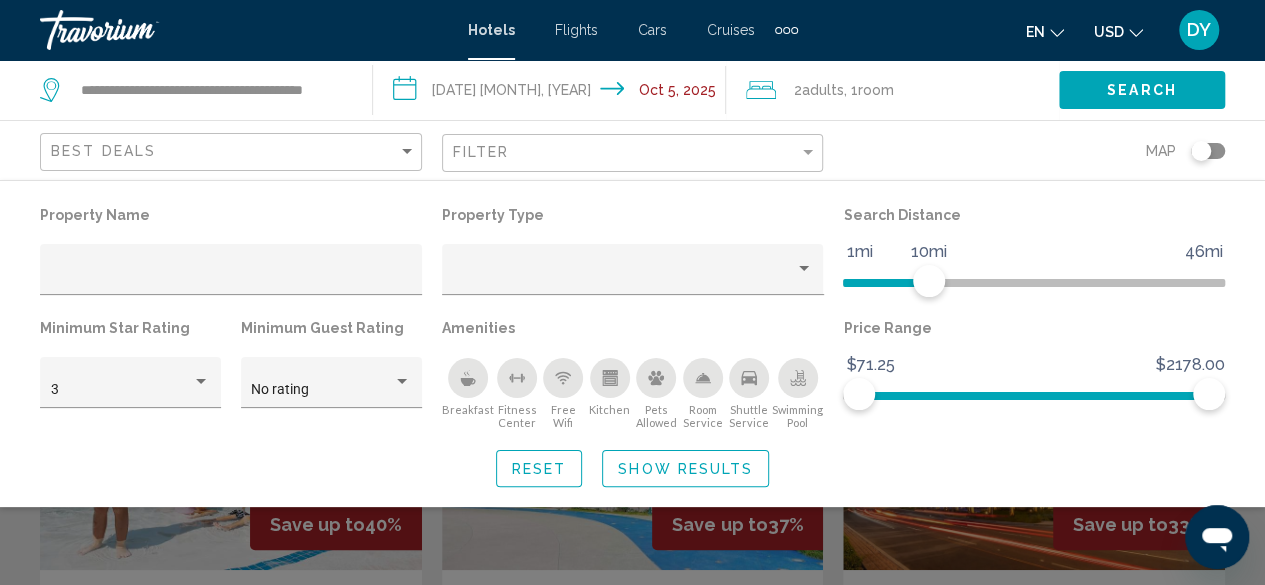 click 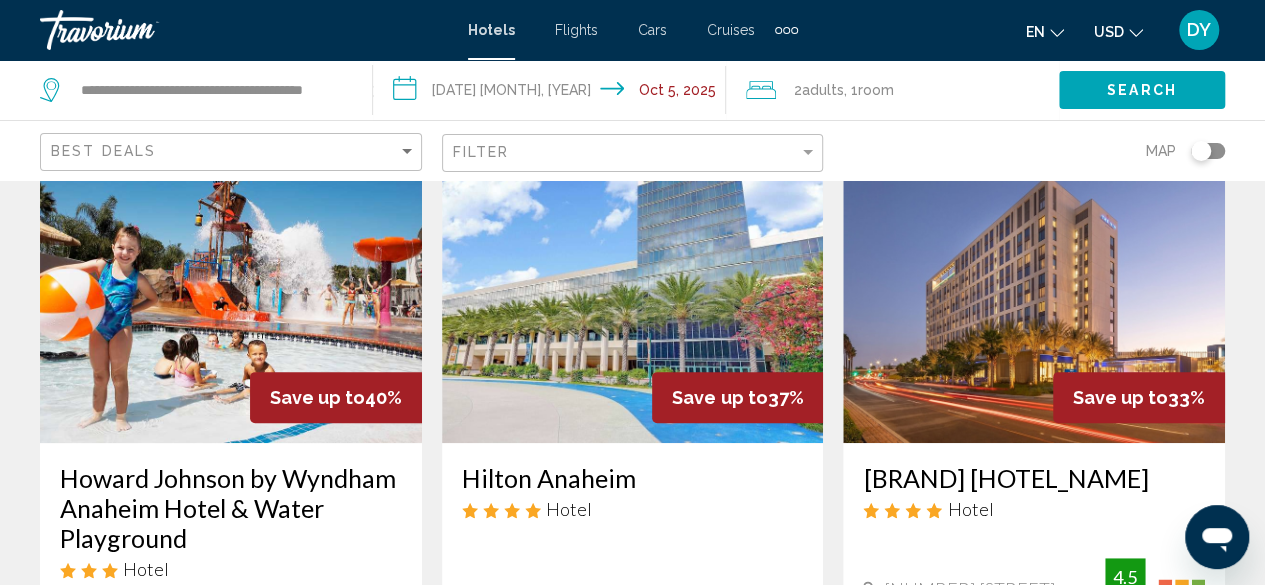 scroll, scrollTop: 125, scrollLeft: 0, axis: vertical 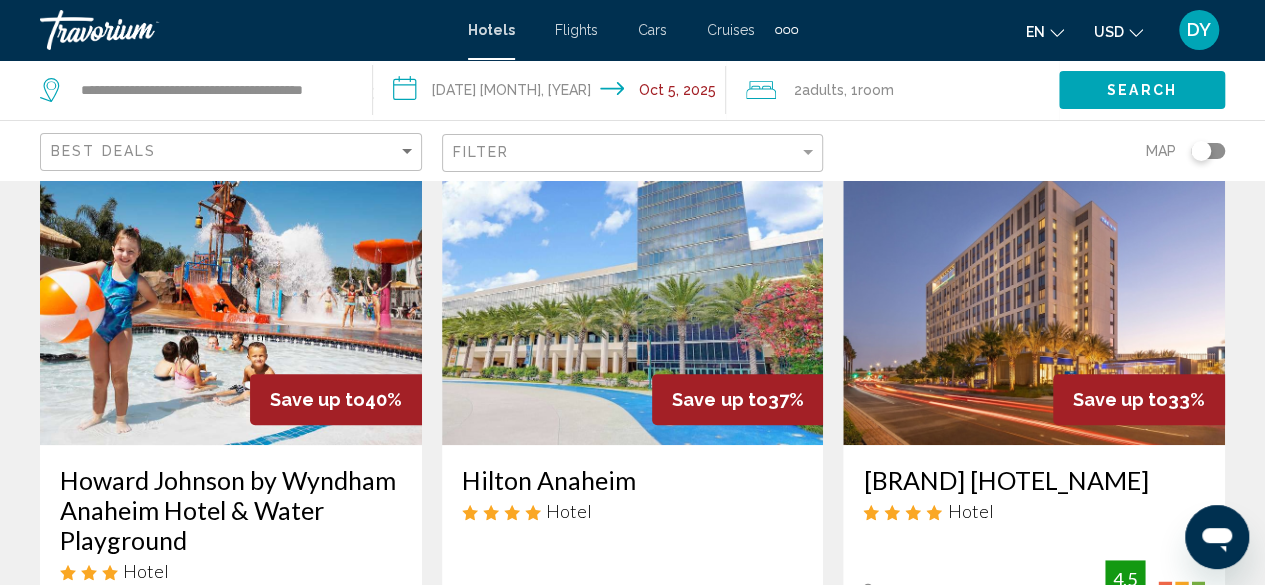 click at bounding box center (231, 285) 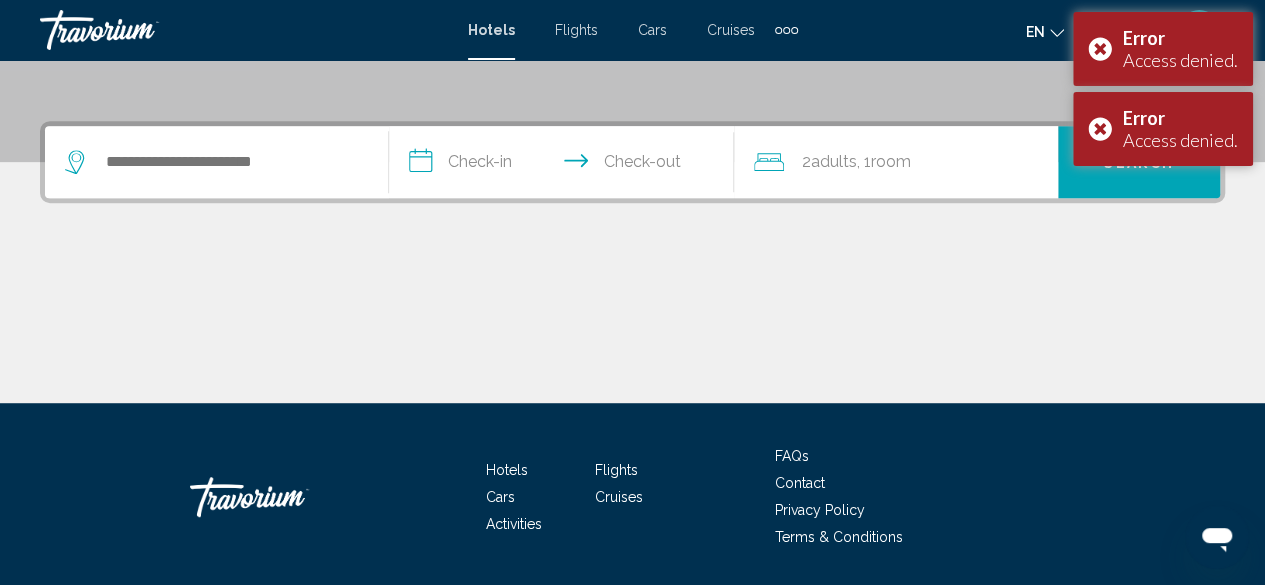 scroll, scrollTop: 437, scrollLeft: 0, axis: vertical 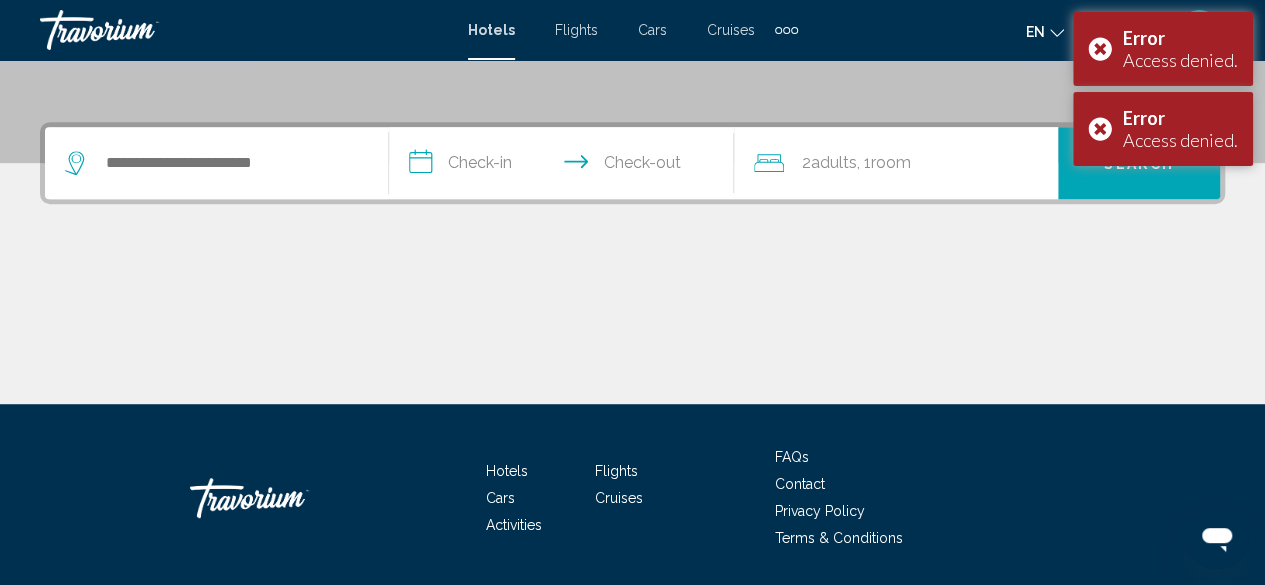 click at bounding box center [216, 163] 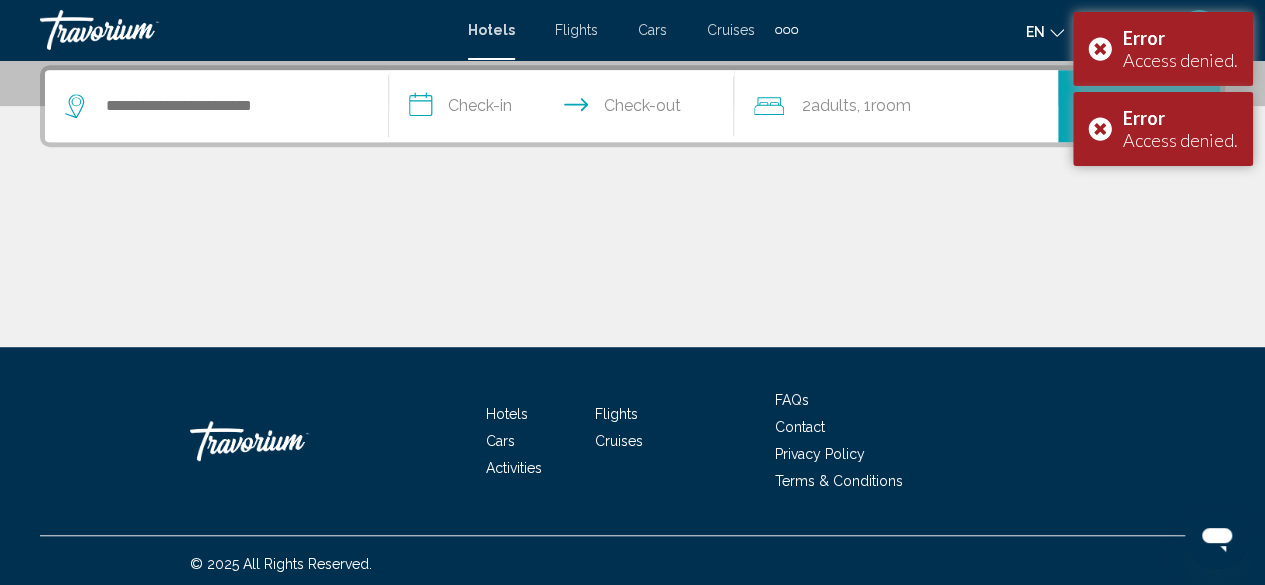 click at bounding box center [216, 106] 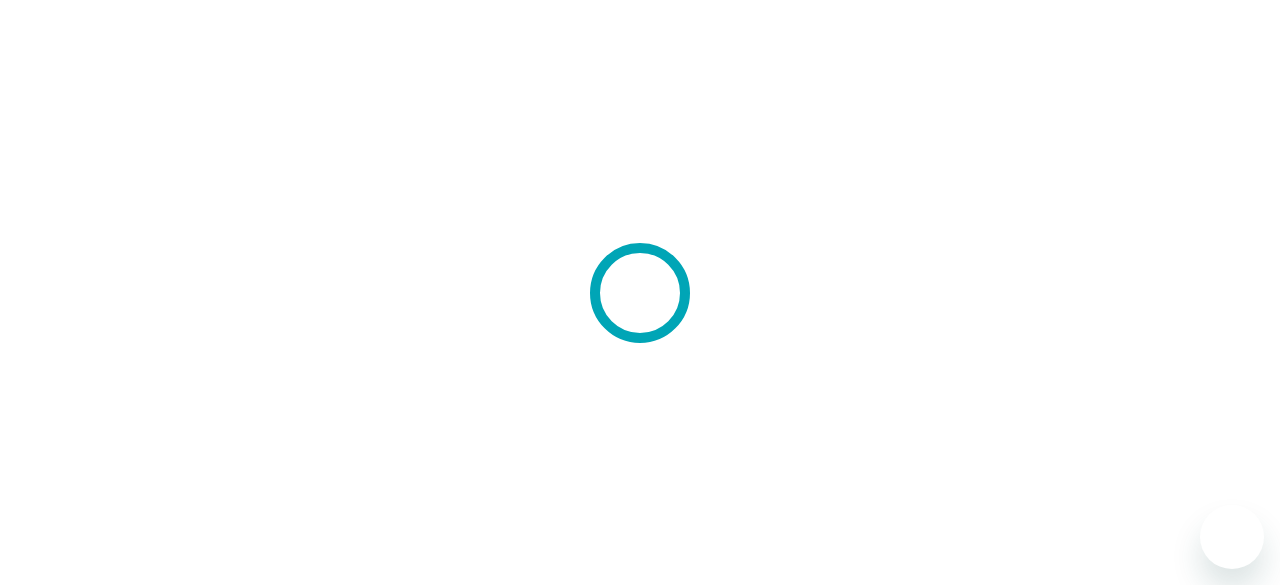 scroll, scrollTop: 0, scrollLeft: 0, axis: both 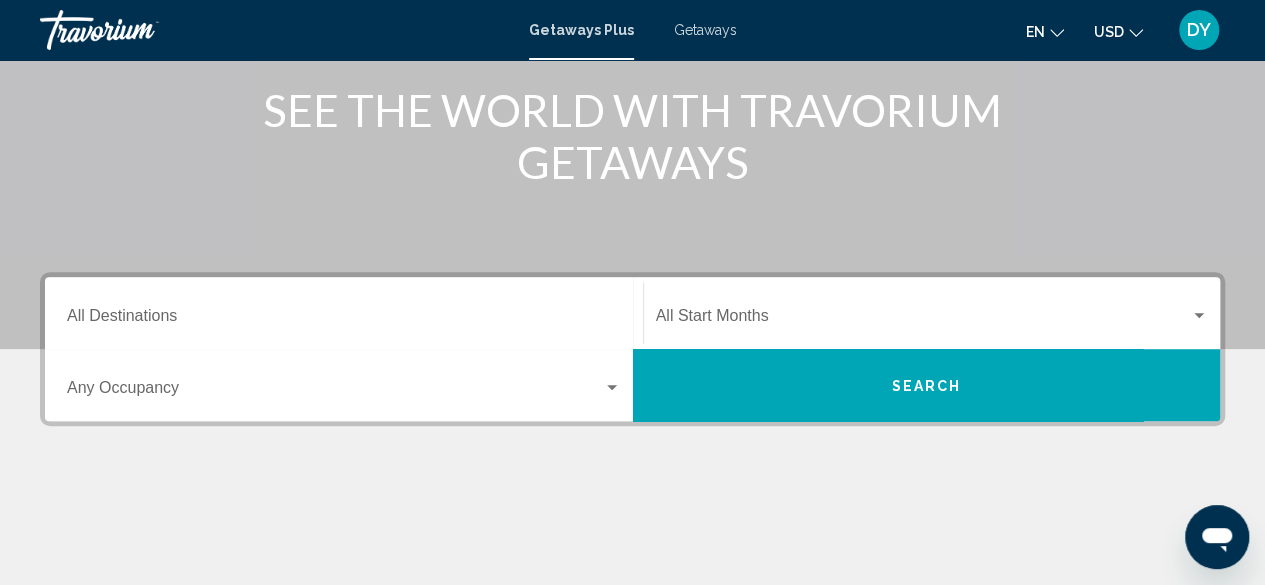 click on "Destination All Destinations" at bounding box center (344, 313) 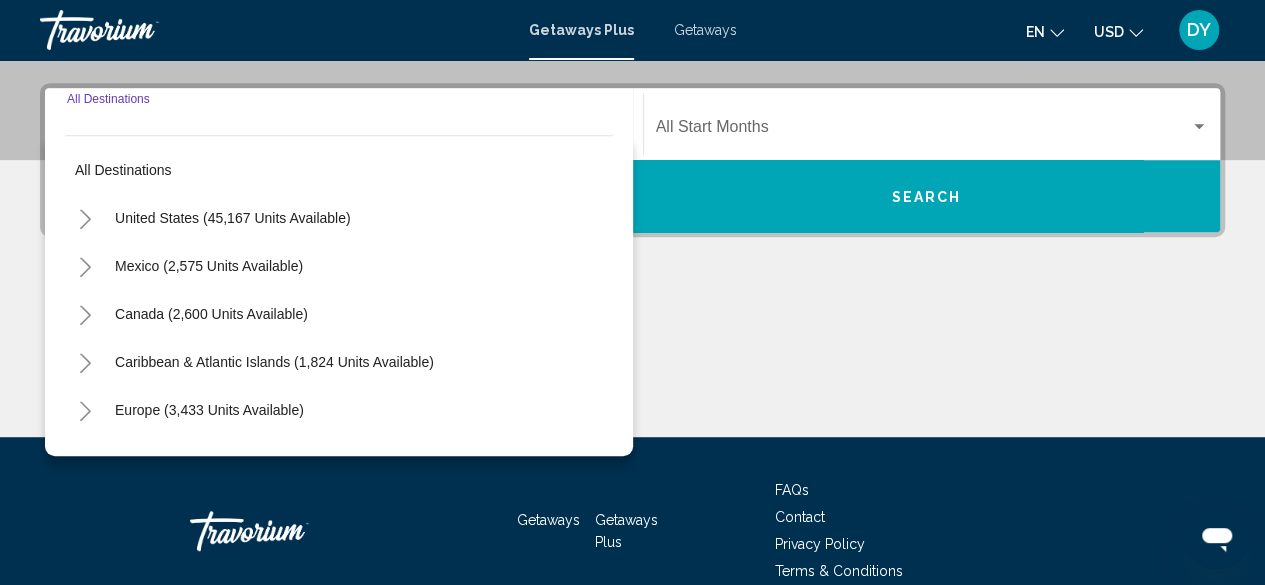 scroll, scrollTop: 458, scrollLeft: 0, axis: vertical 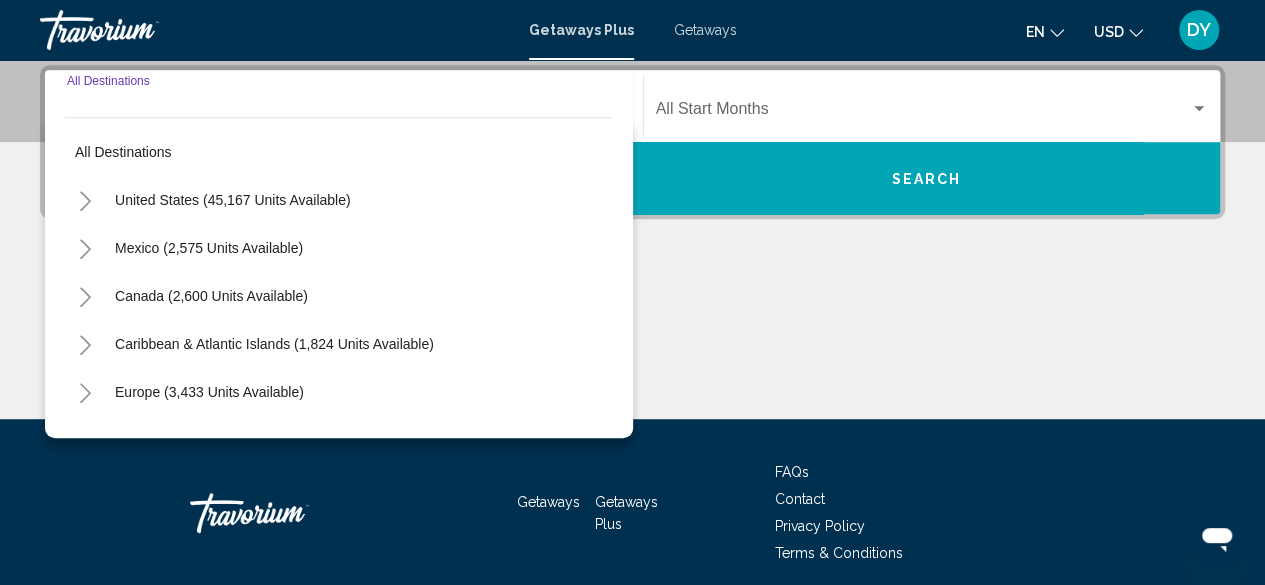 click 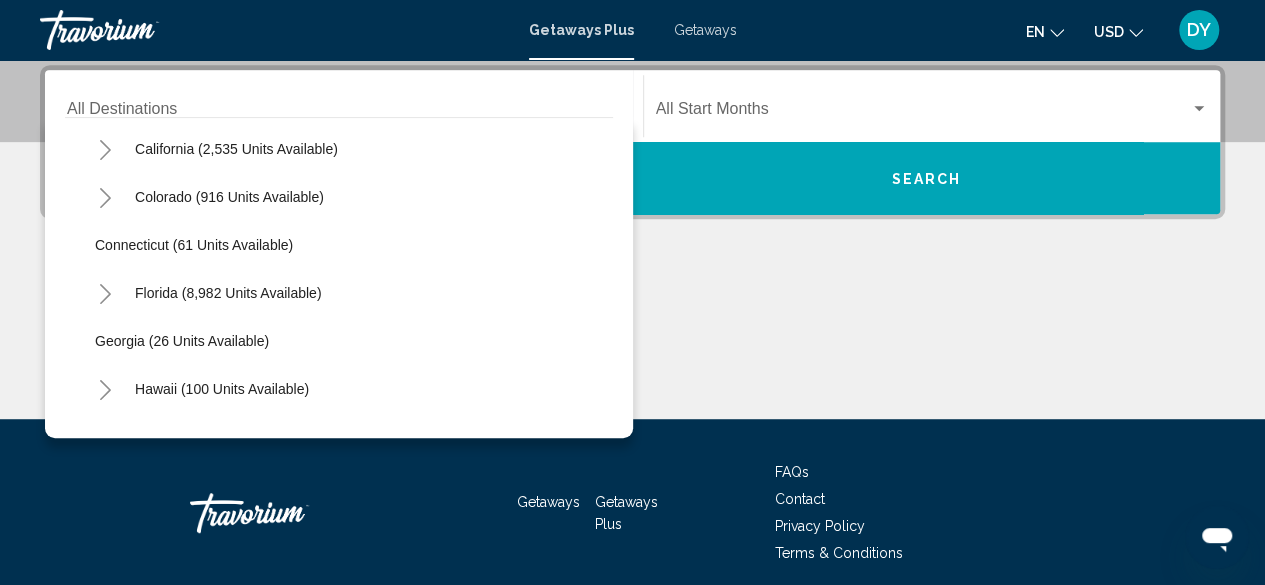 scroll, scrollTop: 203, scrollLeft: 0, axis: vertical 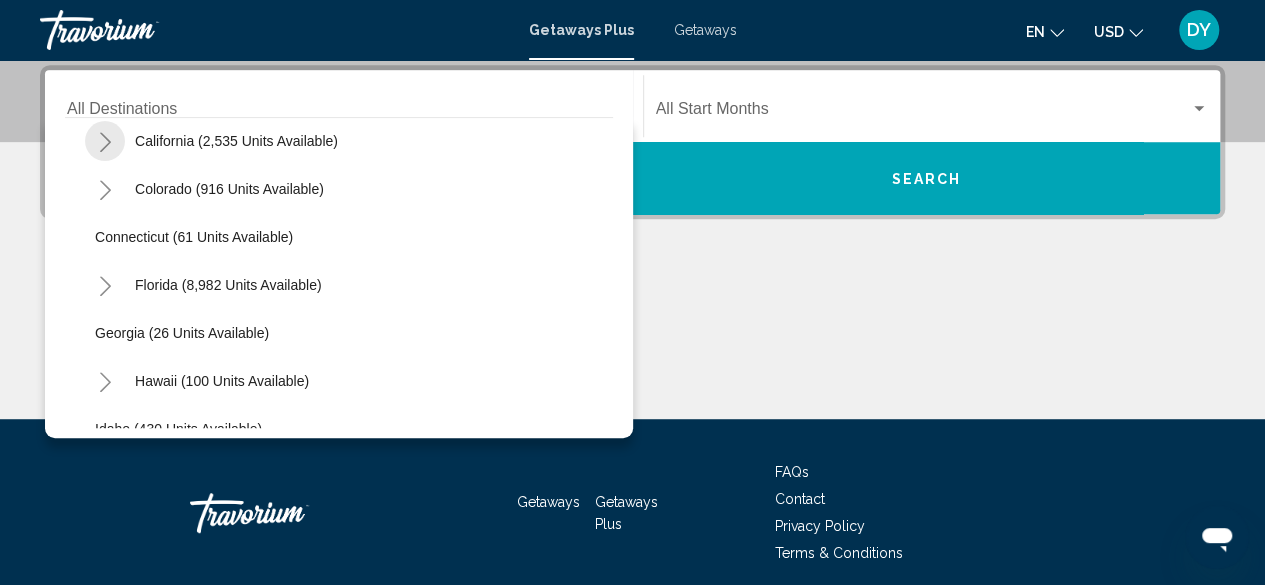 click 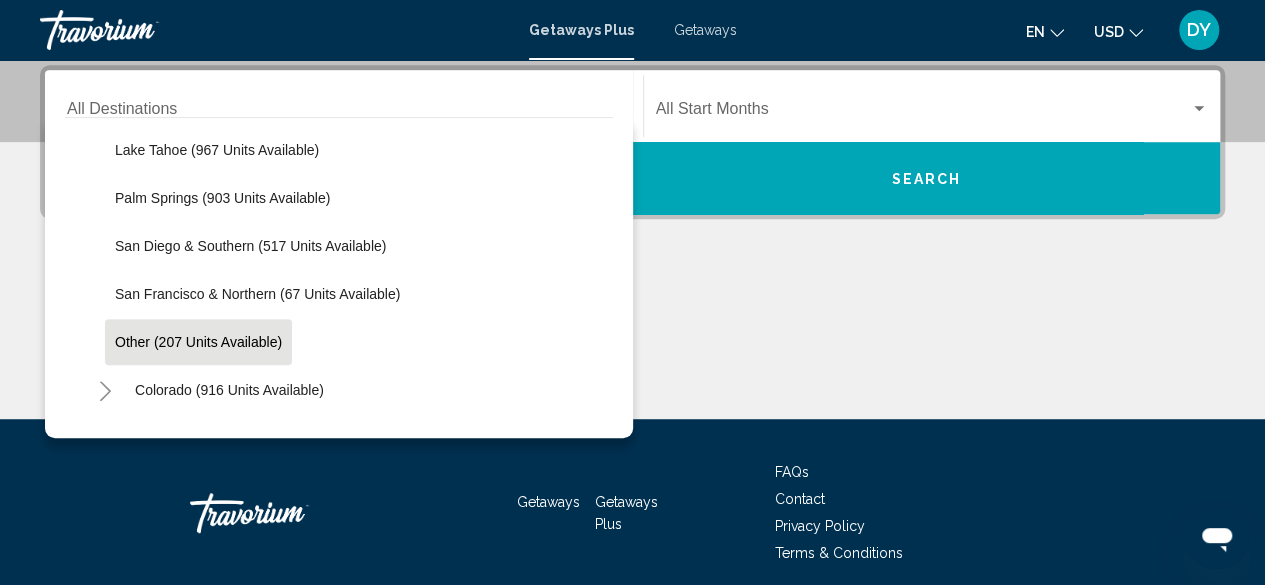 scroll, scrollTop: 291, scrollLeft: 0, axis: vertical 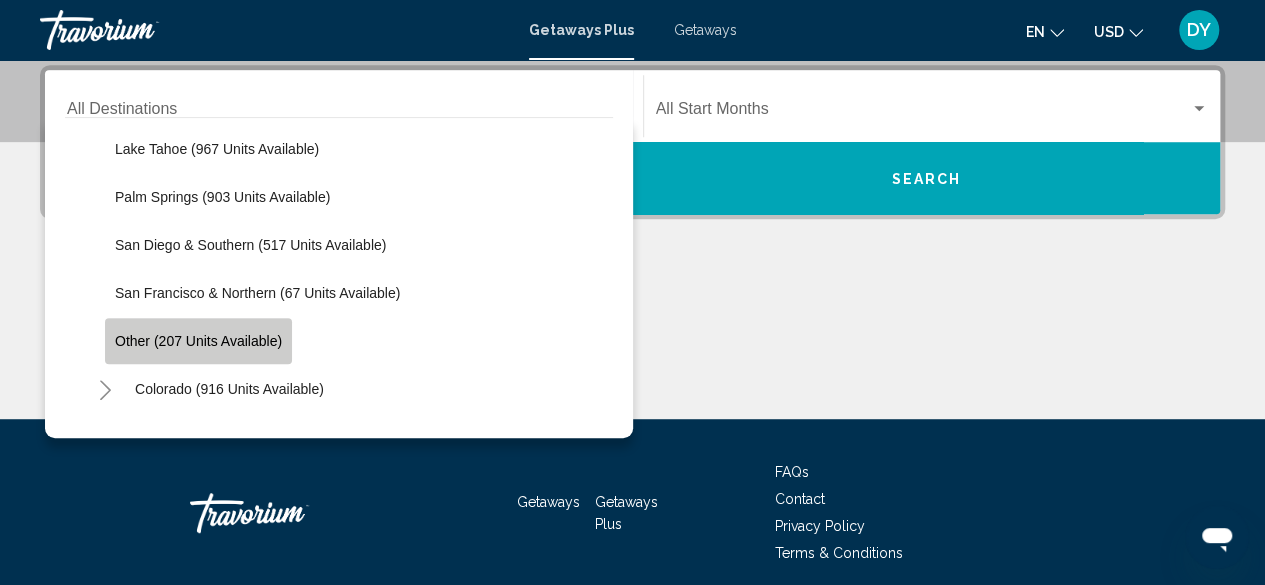click on "Other (207 units available)" 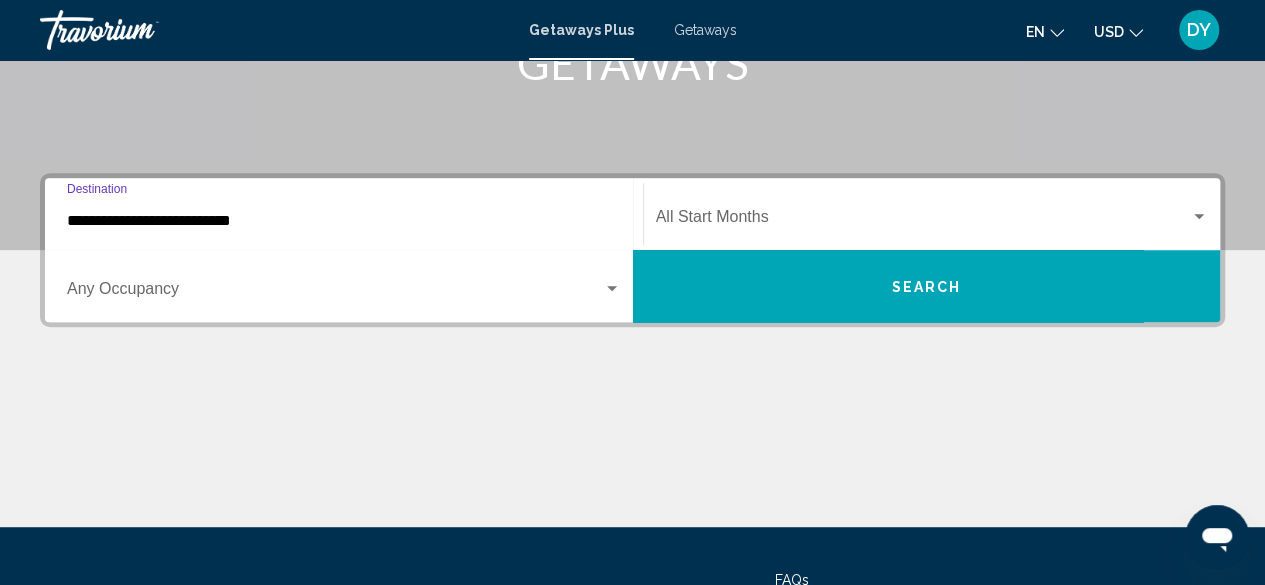 scroll, scrollTop: 348, scrollLeft: 0, axis: vertical 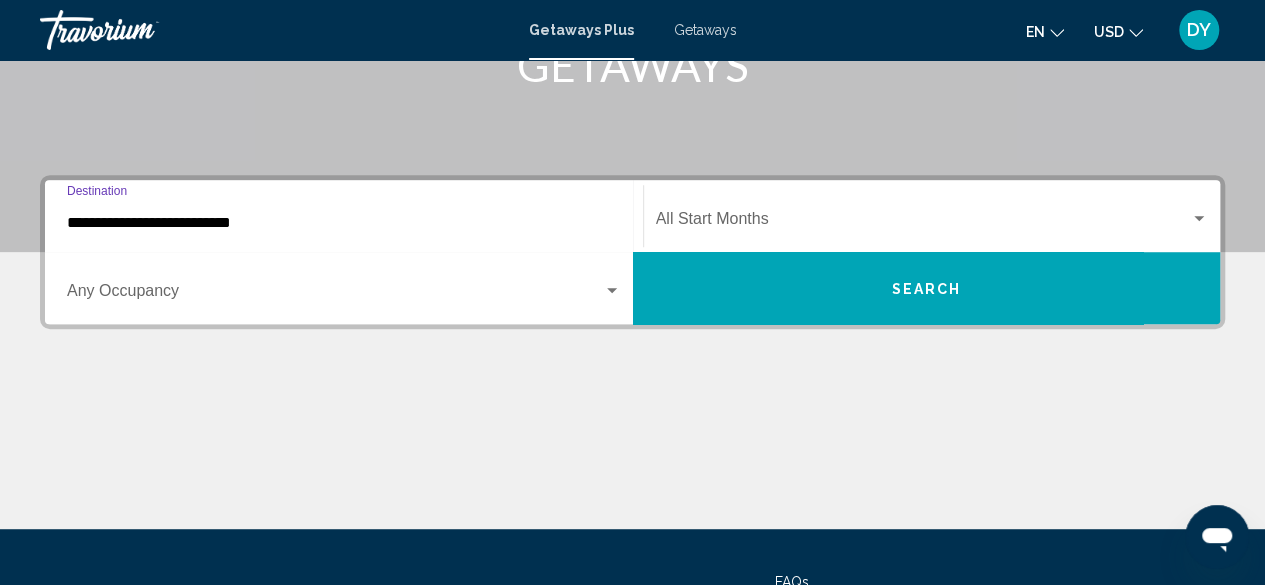 click on "**********" at bounding box center (344, 223) 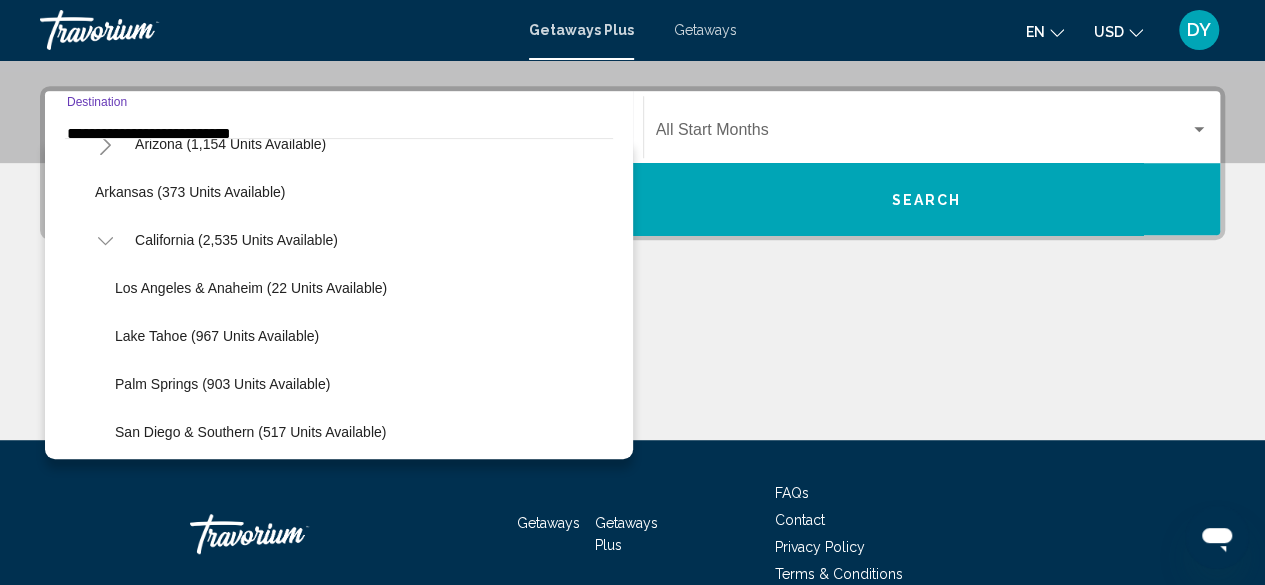 scroll, scrollTop: 122, scrollLeft: 0, axis: vertical 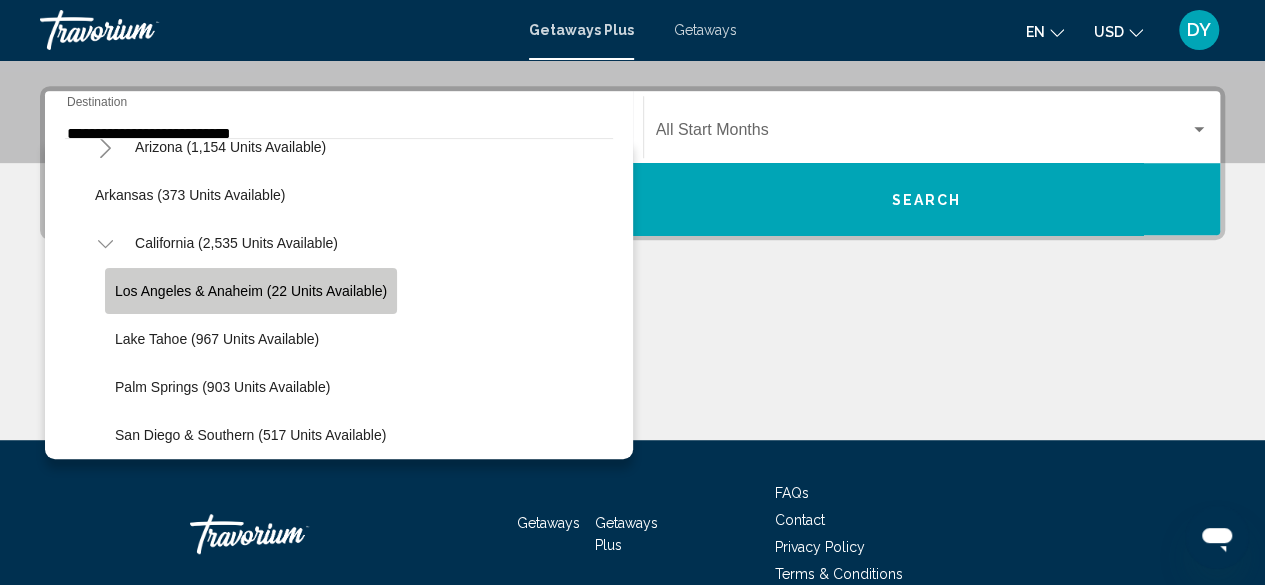 click on "Los Angeles & Anaheim (22 units available)" 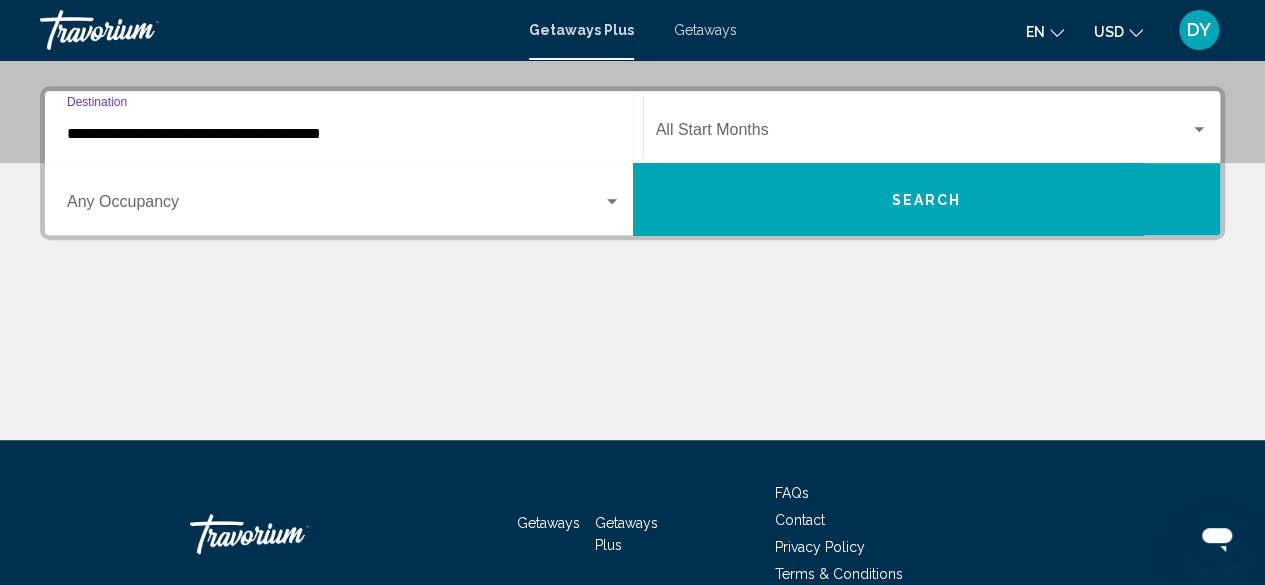 scroll, scrollTop: 458, scrollLeft: 0, axis: vertical 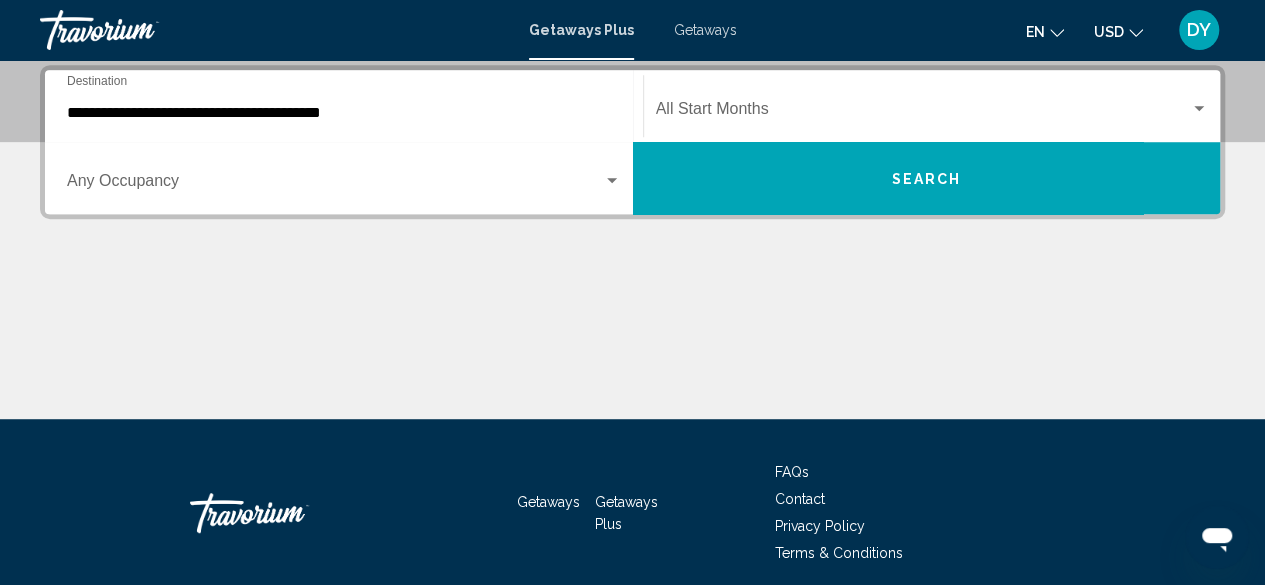 click on "Start Month All Start Months" 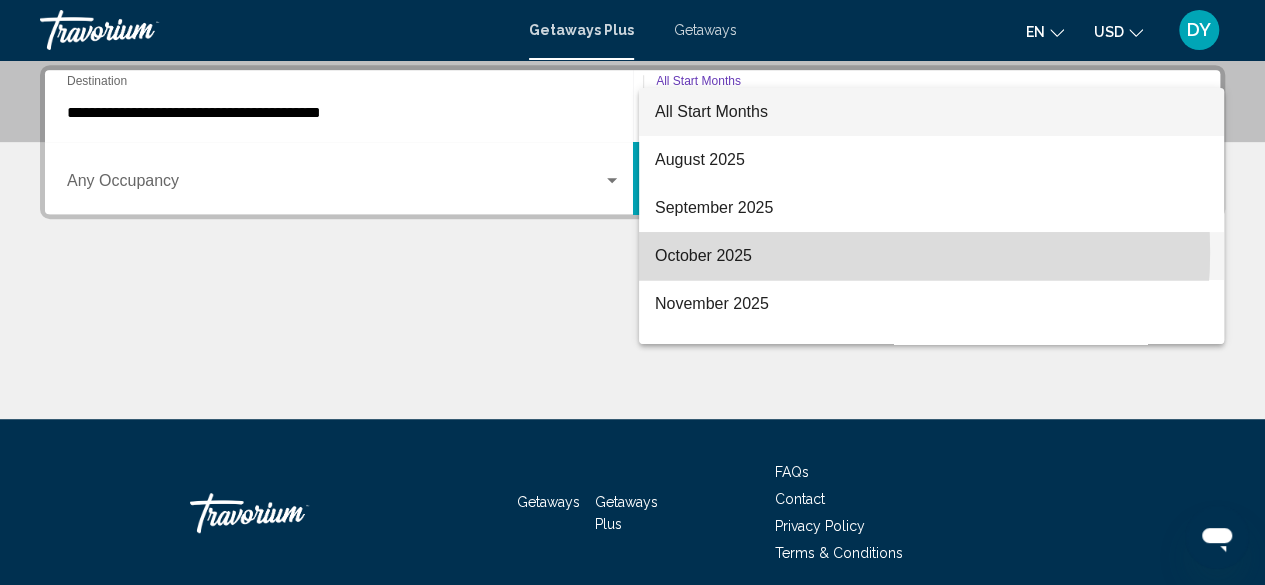 click on "October 2025" at bounding box center (931, 256) 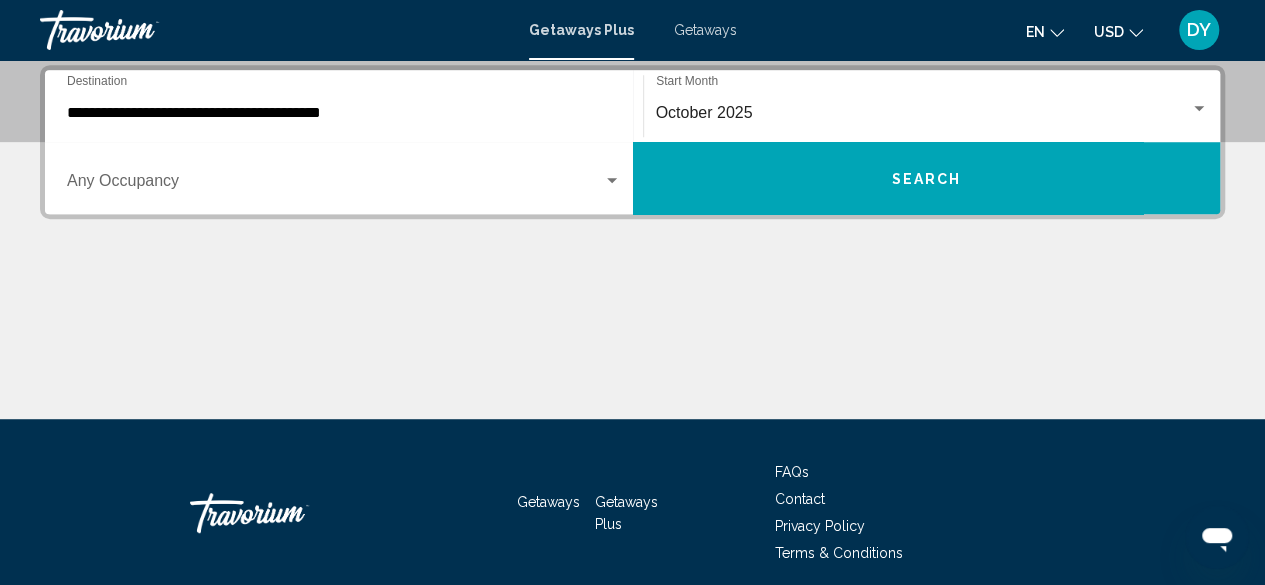 click on "Occupancy Any Occupancy" at bounding box center [344, 178] 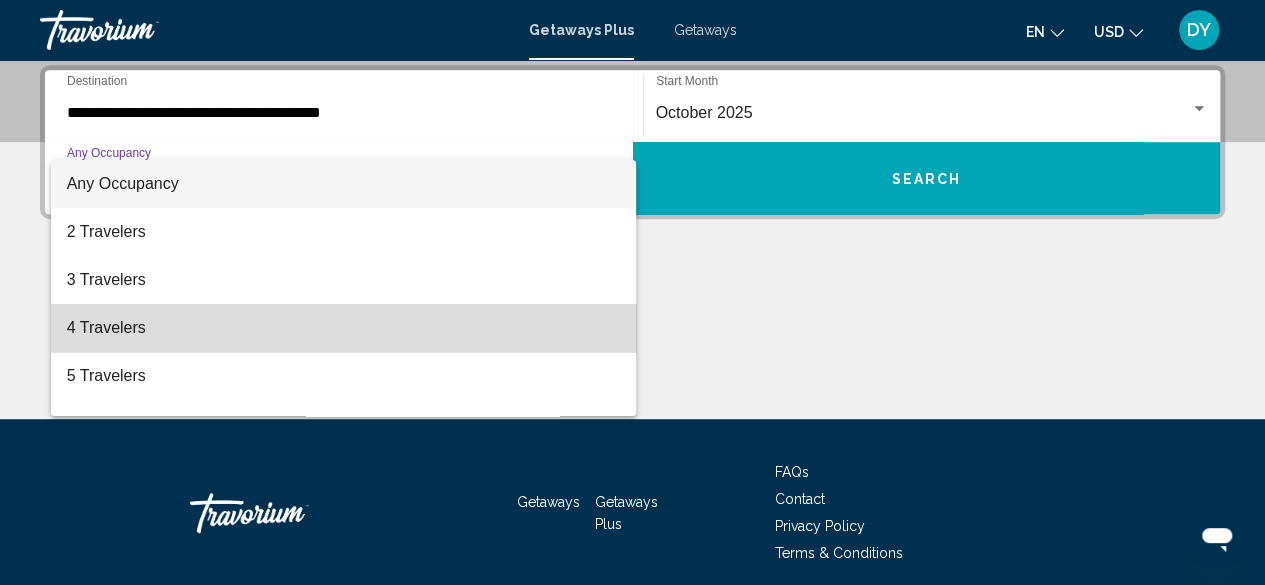 click on "4 Travelers" at bounding box center (344, 328) 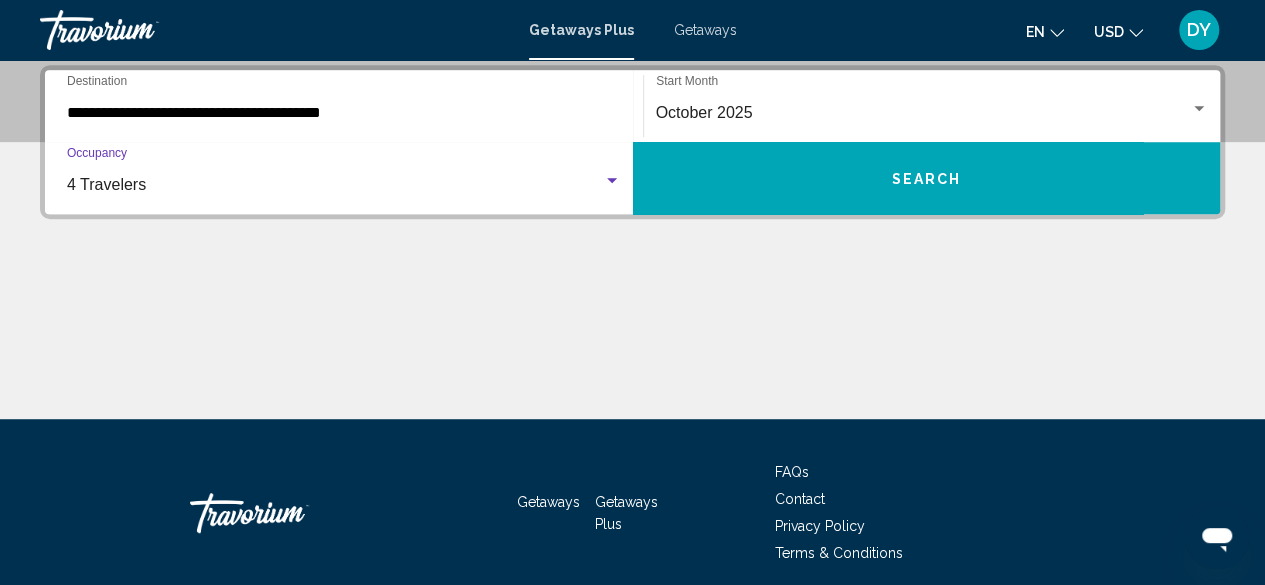 click on "4 Travelers Occupancy Any Occupancy" at bounding box center [344, 178] 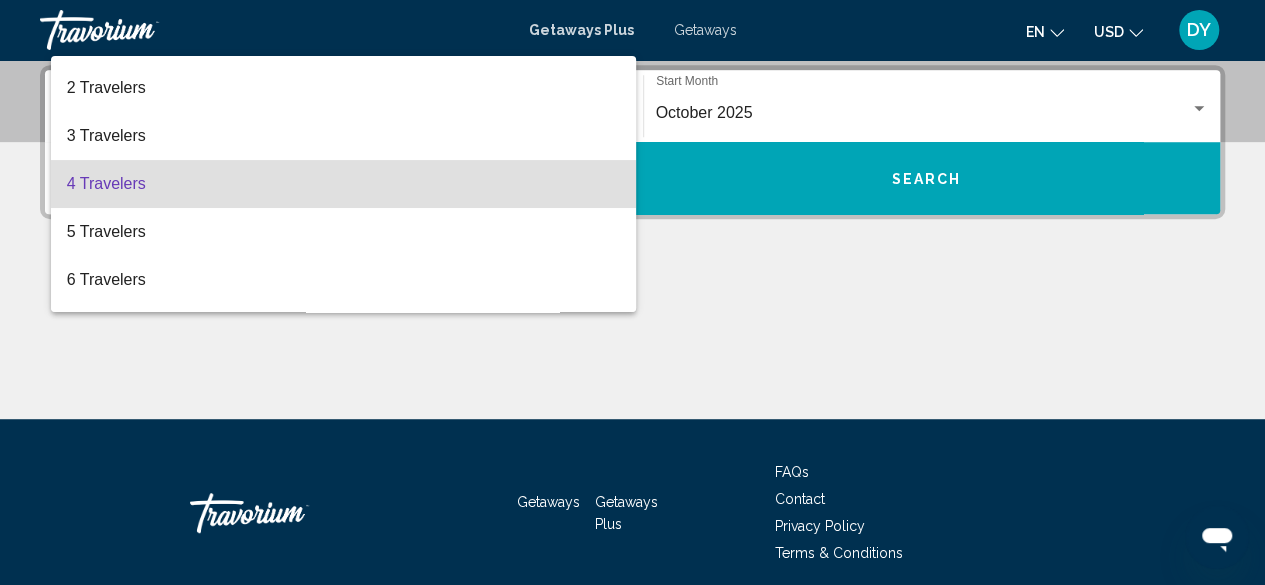 scroll, scrollTop: 0, scrollLeft: 0, axis: both 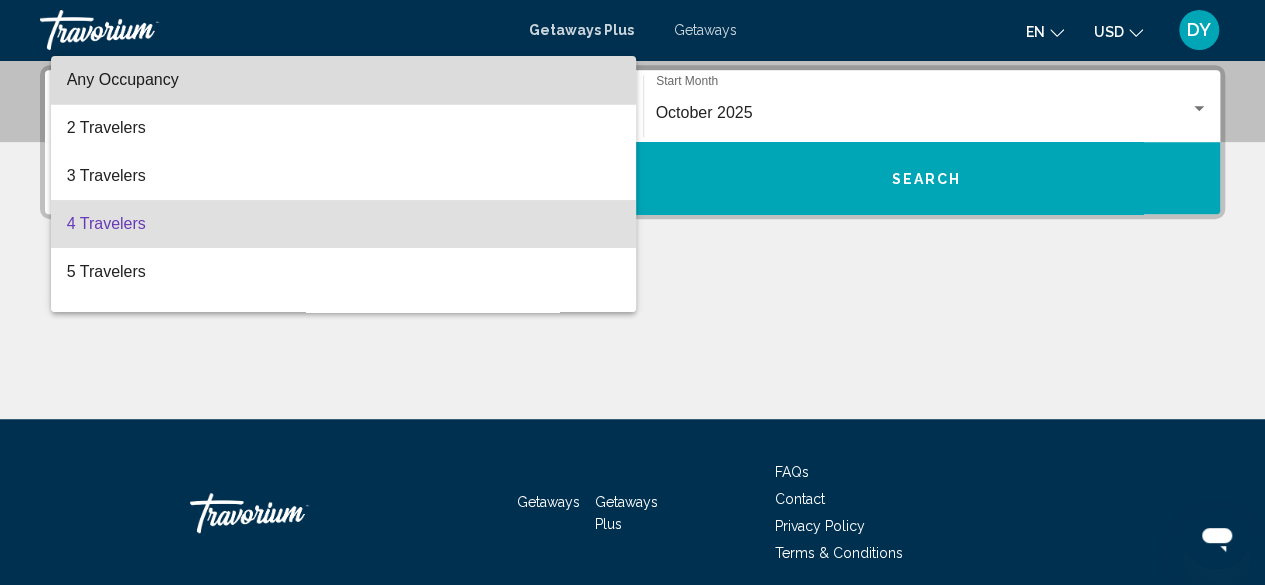 click on "Any Occupancy" at bounding box center [344, 80] 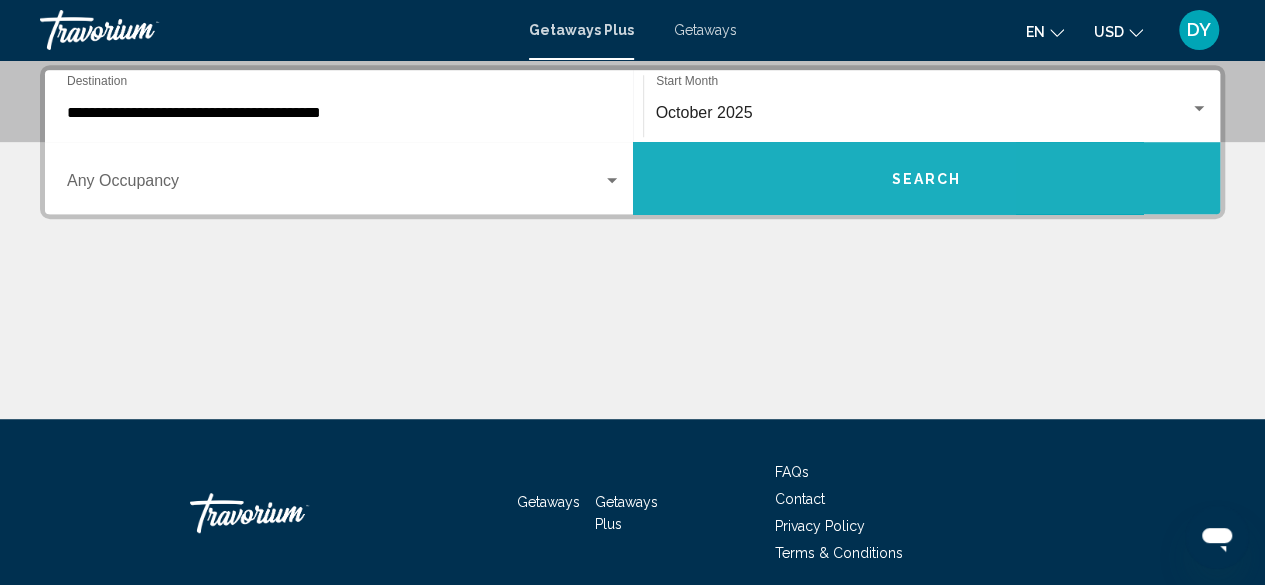 click on "Search" at bounding box center [927, 178] 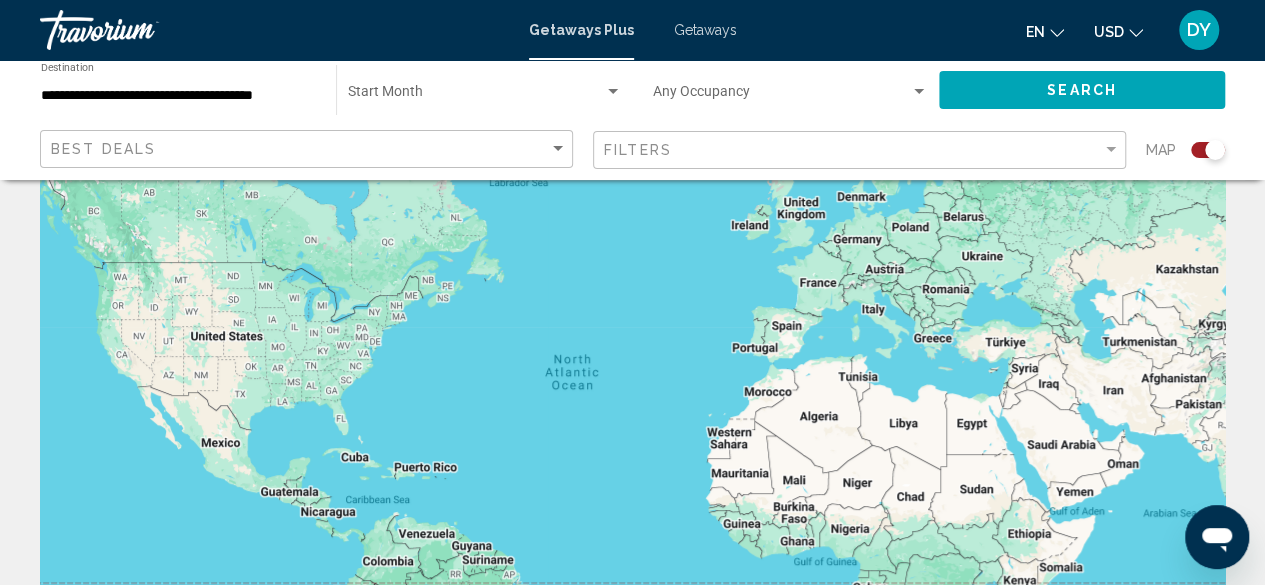 scroll, scrollTop: 0, scrollLeft: 0, axis: both 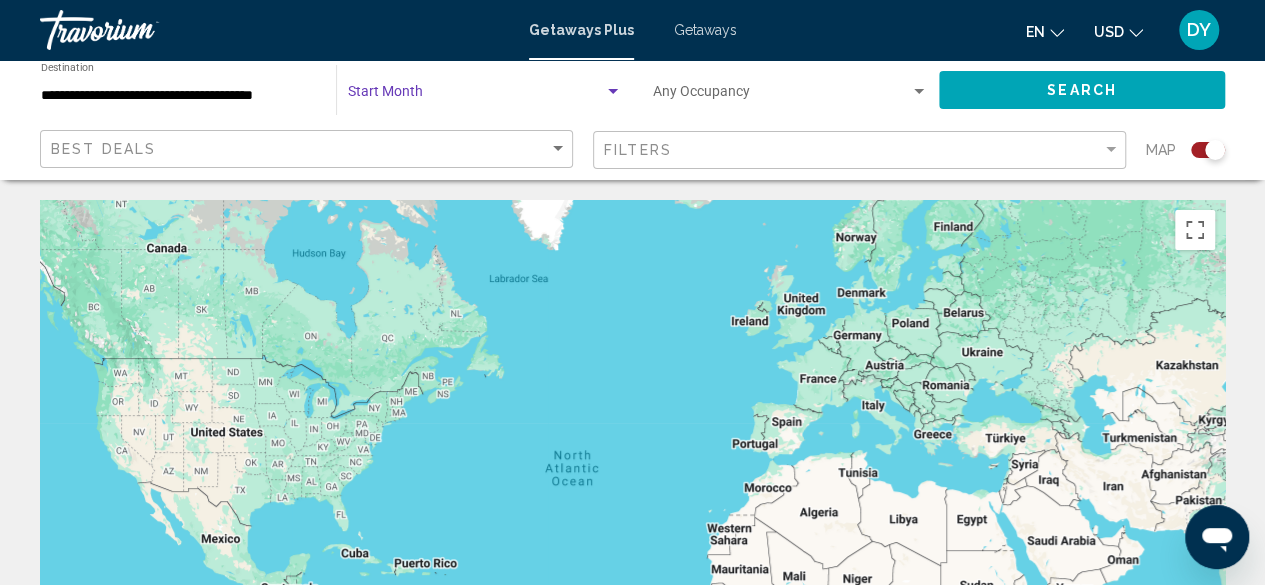 click at bounding box center [476, 96] 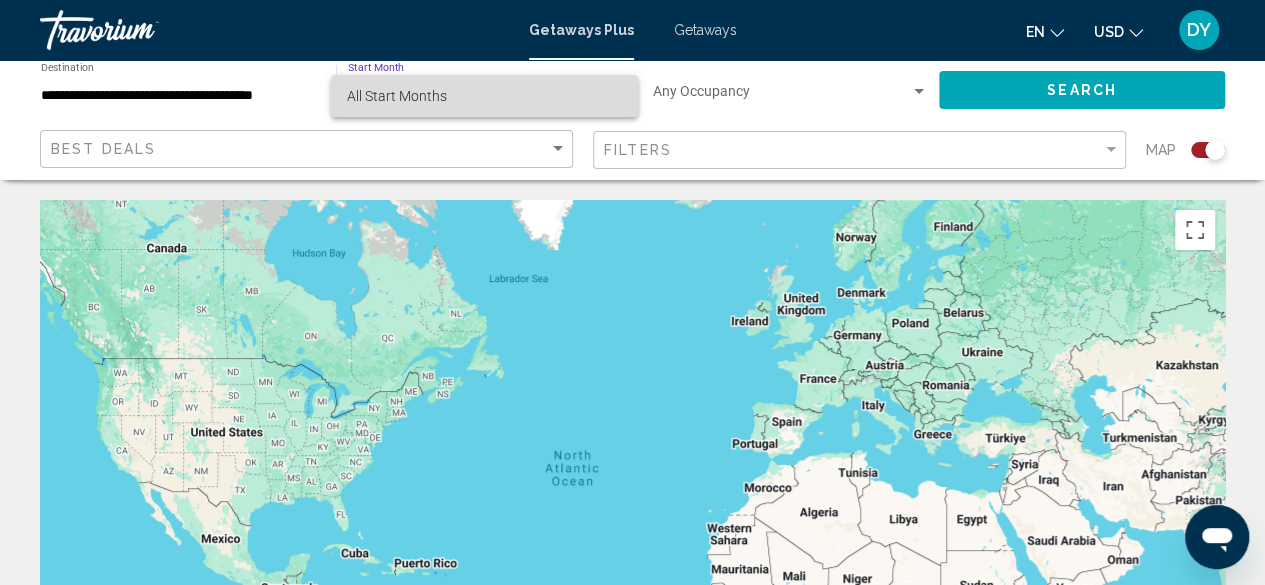 click on "All Start Months" at bounding box center [484, 96] 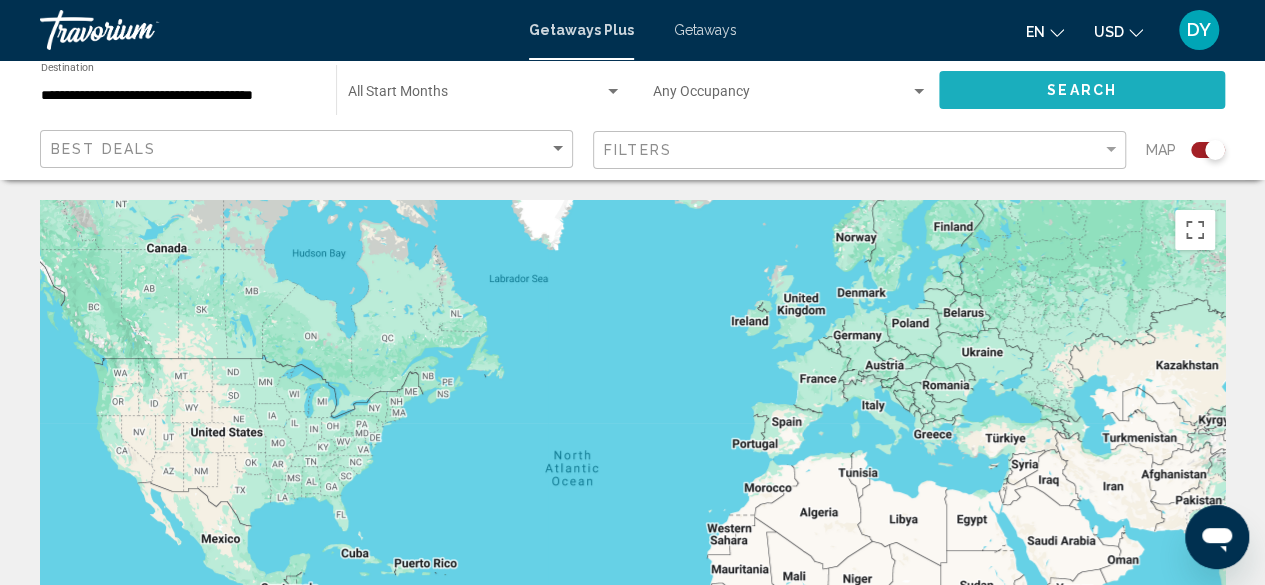 click on "Search" 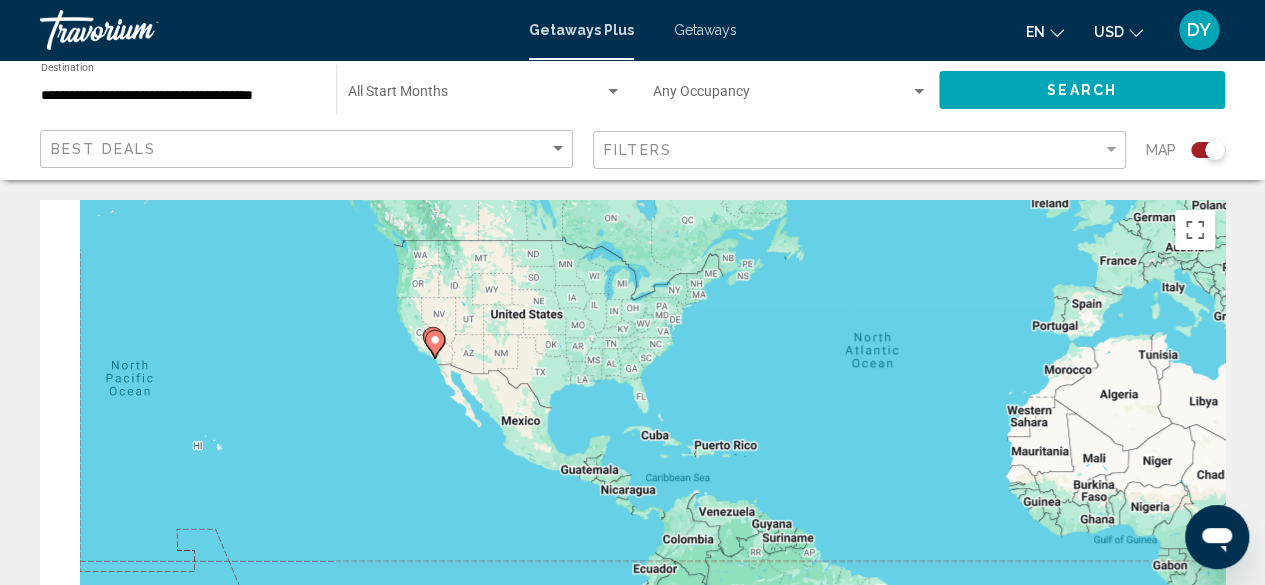 drag, startPoint x: 265, startPoint y: 373, endPoint x: 595, endPoint y: 239, distance: 356.1685 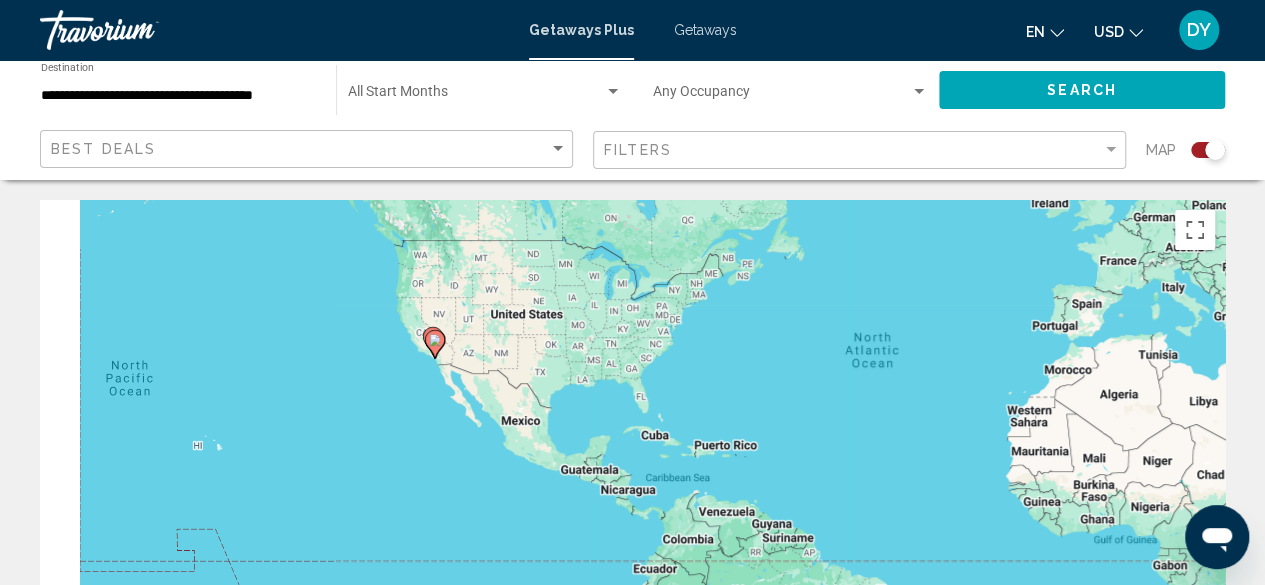 click on "To activate drag with keyboard, press Alt + Enter. Once in keyboard drag state, use the arrow keys to move the marker. To complete the drag, press the Enter key. To cancel, press Escape." at bounding box center [632, 500] 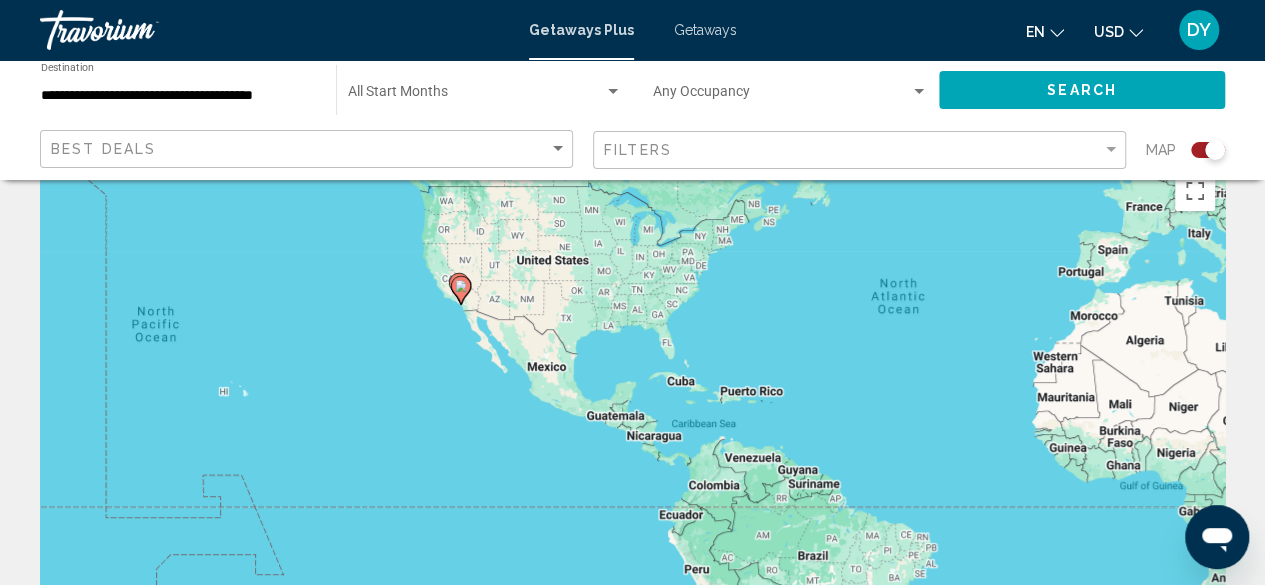 scroll, scrollTop: 0, scrollLeft: 0, axis: both 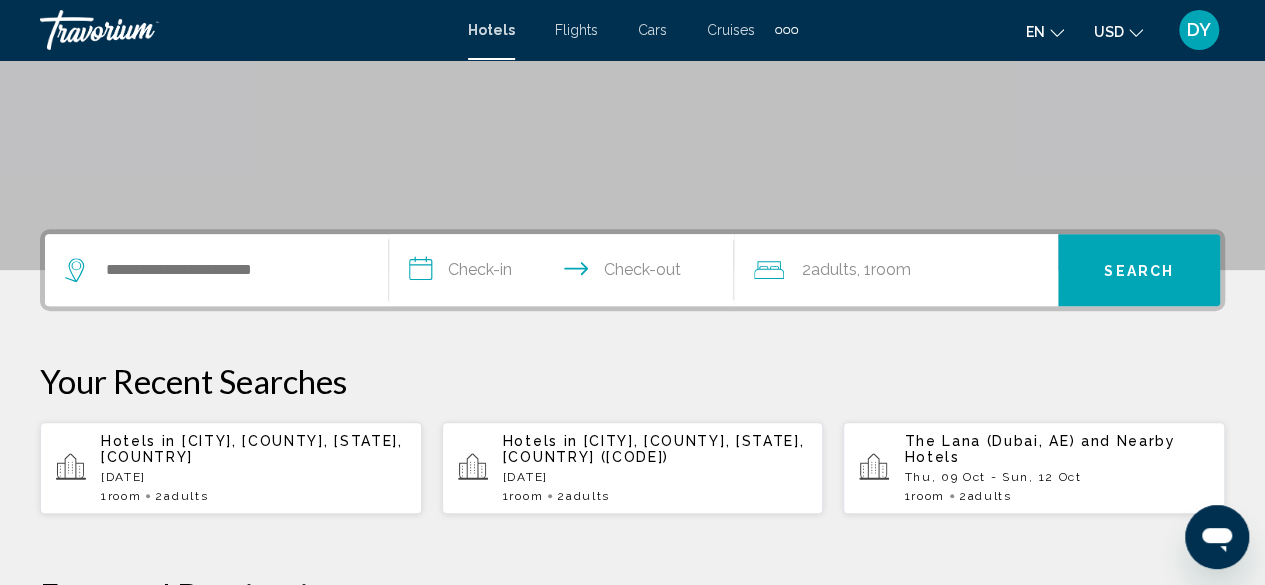 click on "Adults" at bounding box center (186, 496) 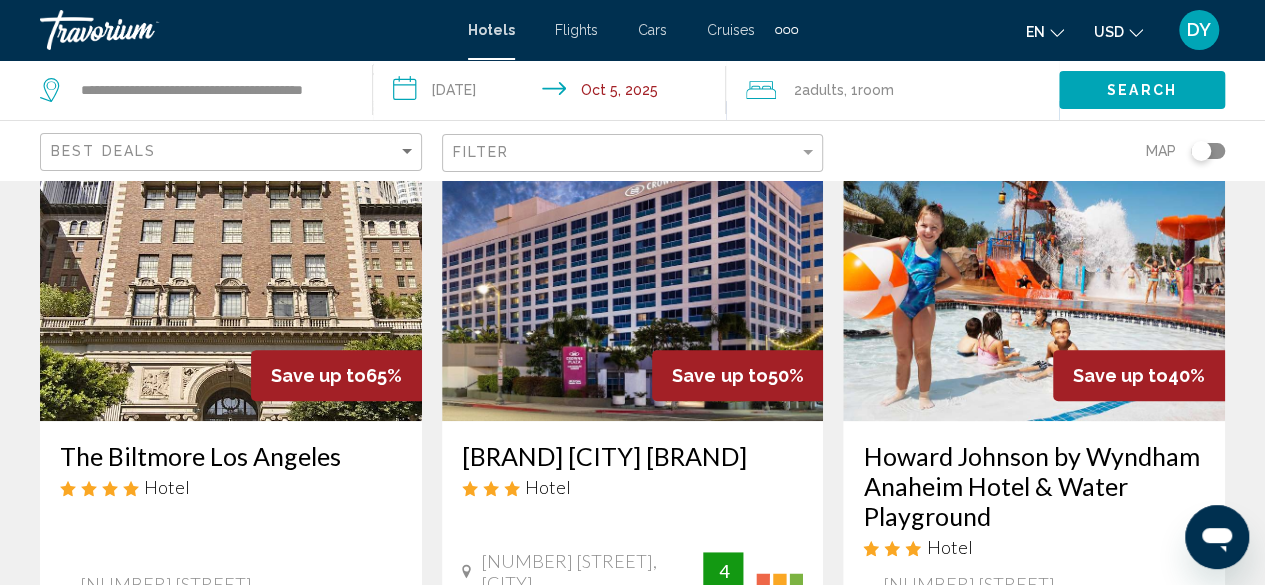 scroll, scrollTop: 0, scrollLeft: 0, axis: both 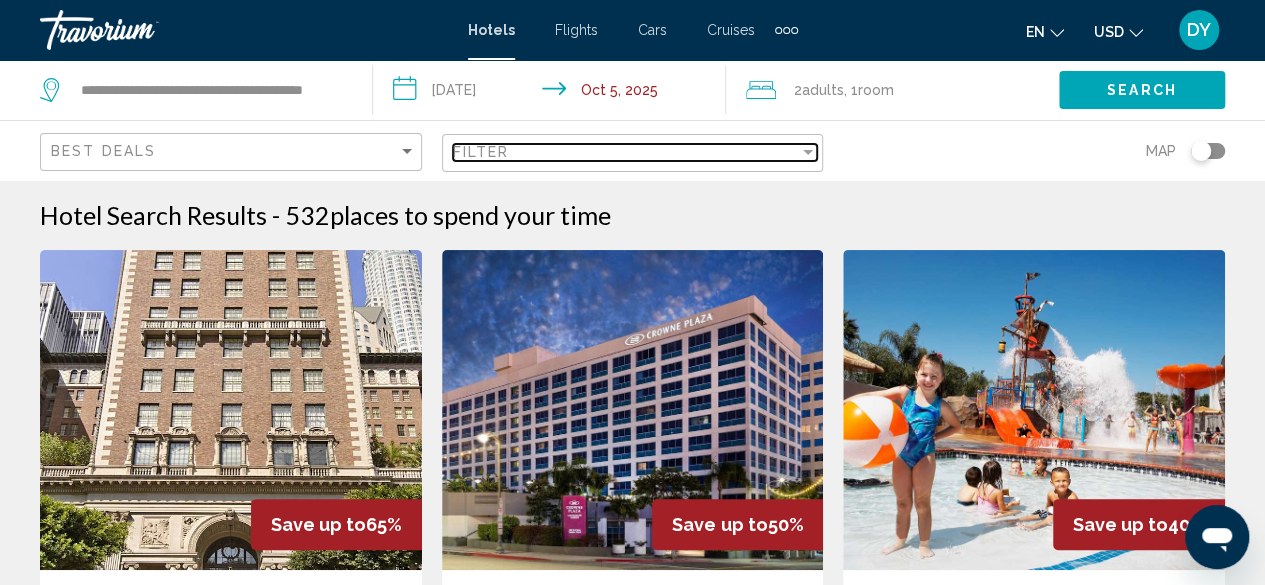 click on "Filter" at bounding box center (626, 152) 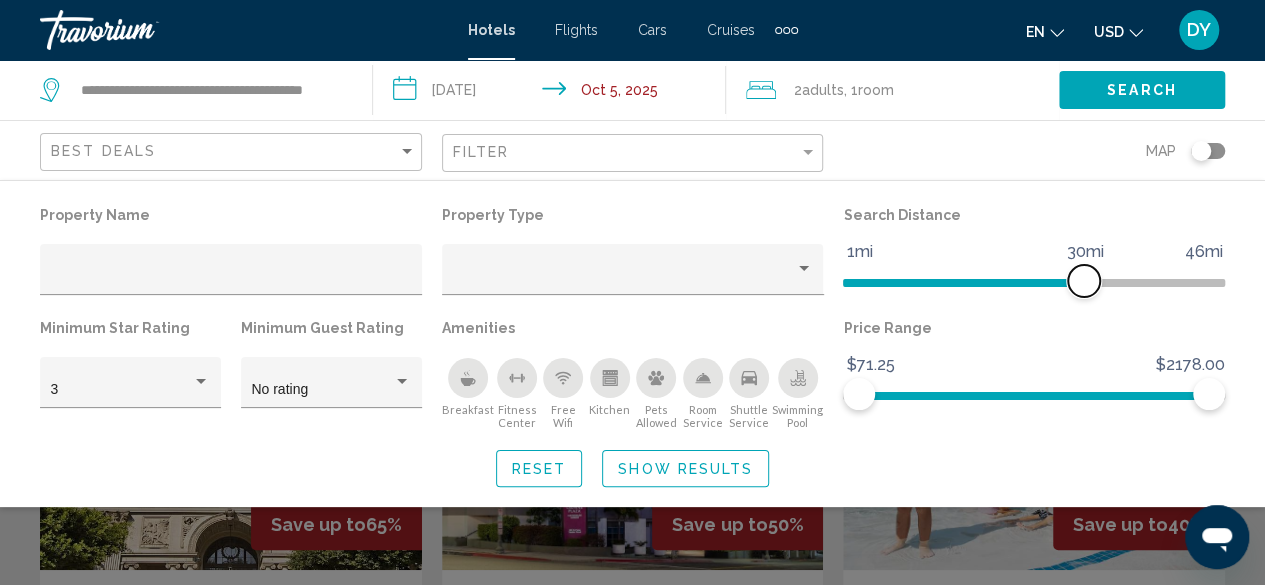 drag, startPoint x: 1088, startPoint y: 264, endPoint x: 1086, endPoint y: 279, distance: 15.132746 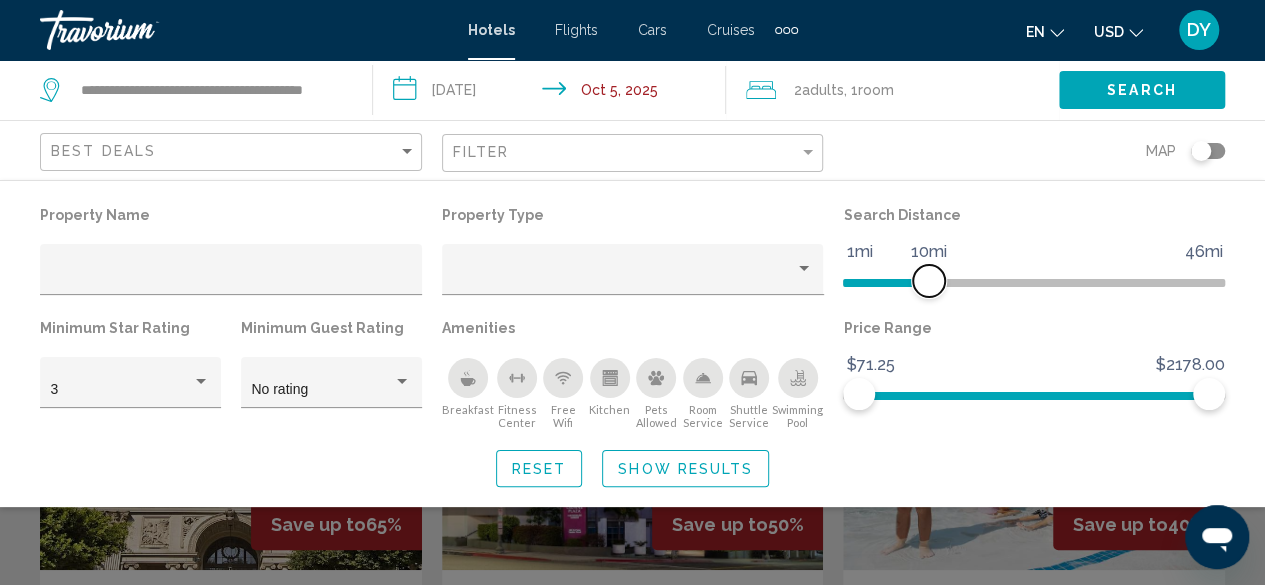 drag, startPoint x: 1086, startPoint y: 279, endPoint x: 930, endPoint y: 273, distance: 156.11534 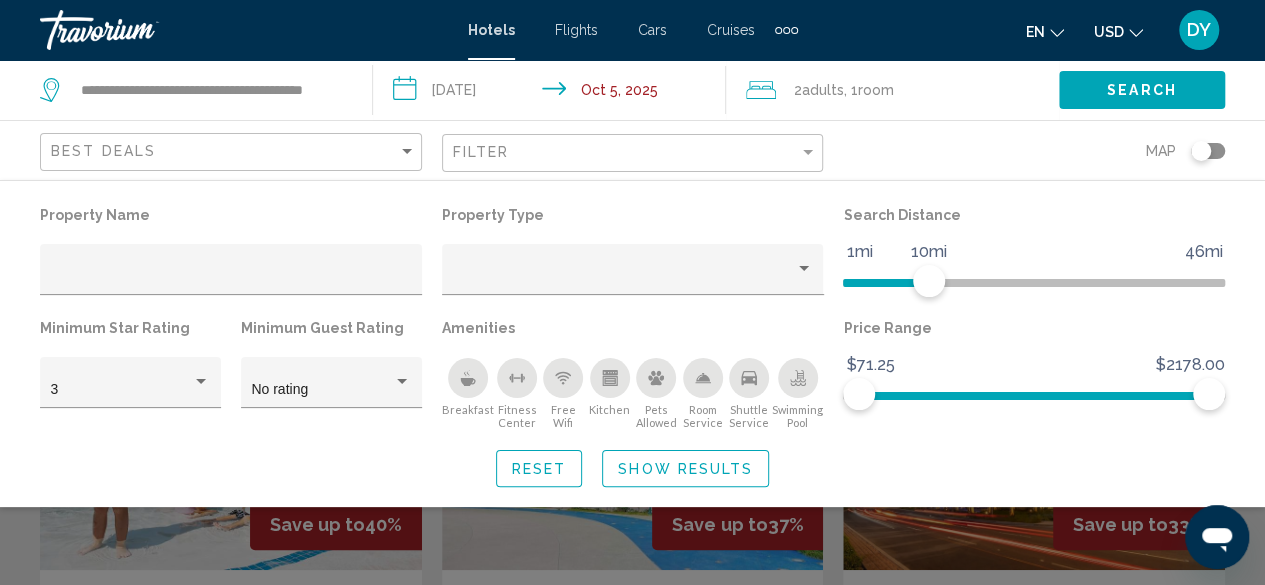click 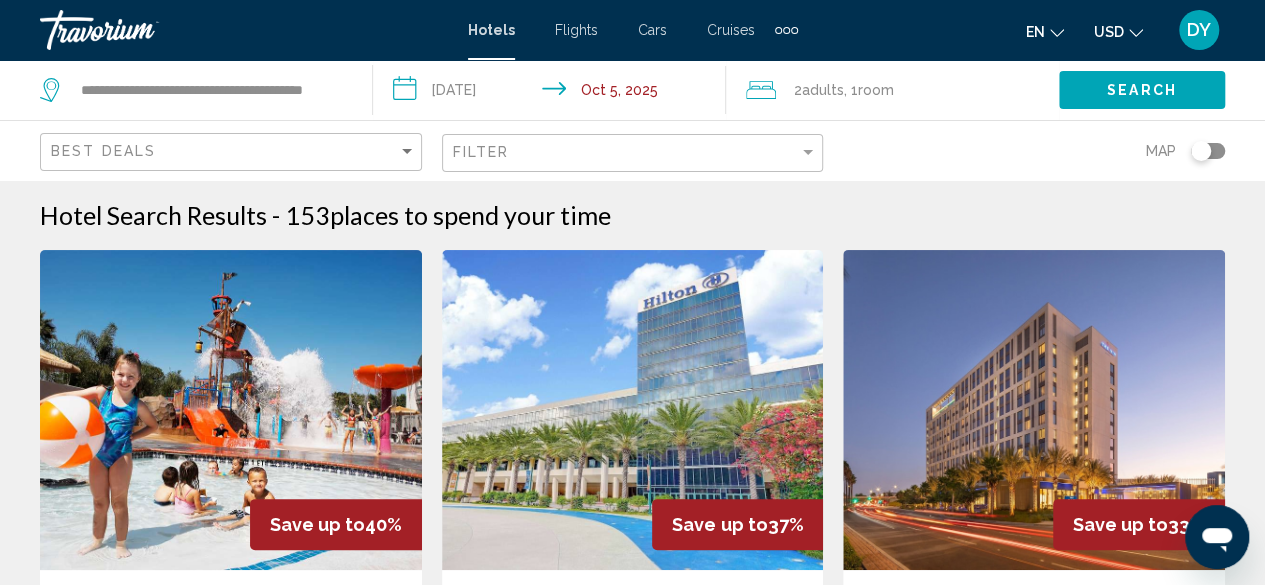 click at bounding box center (231, 410) 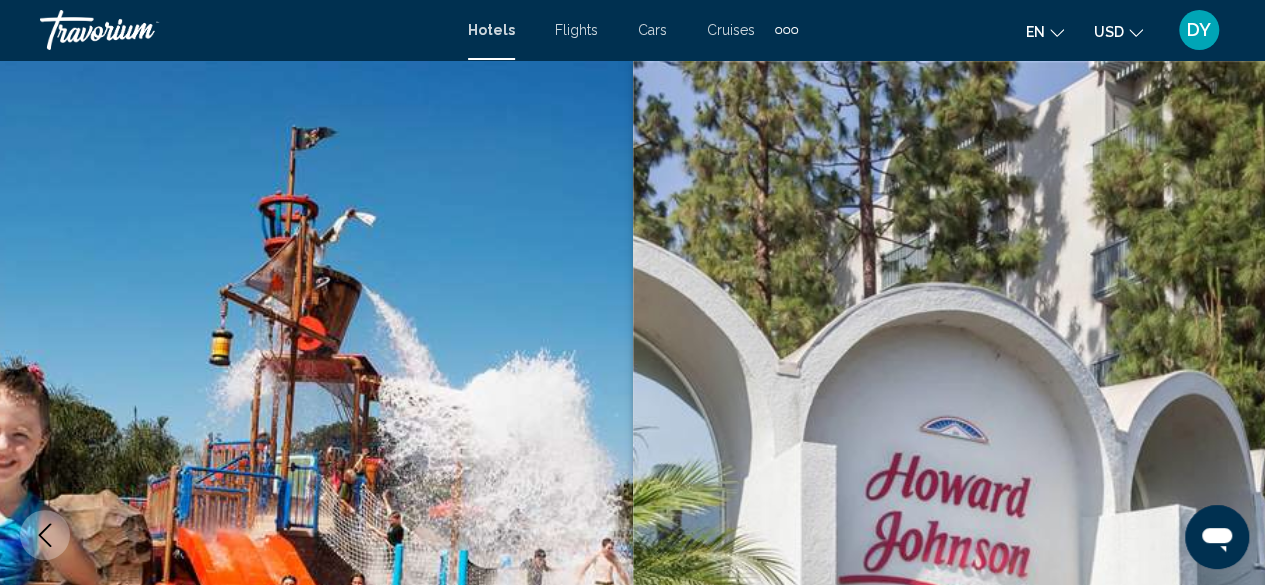 scroll, scrollTop: 242, scrollLeft: 0, axis: vertical 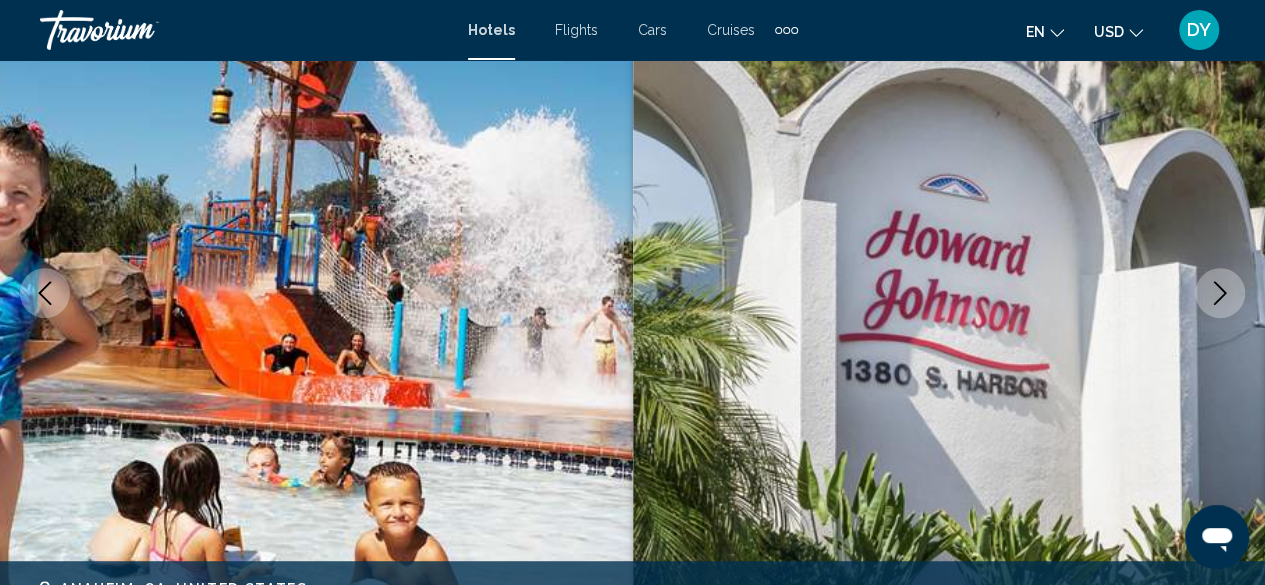 click at bounding box center (1220, 293) 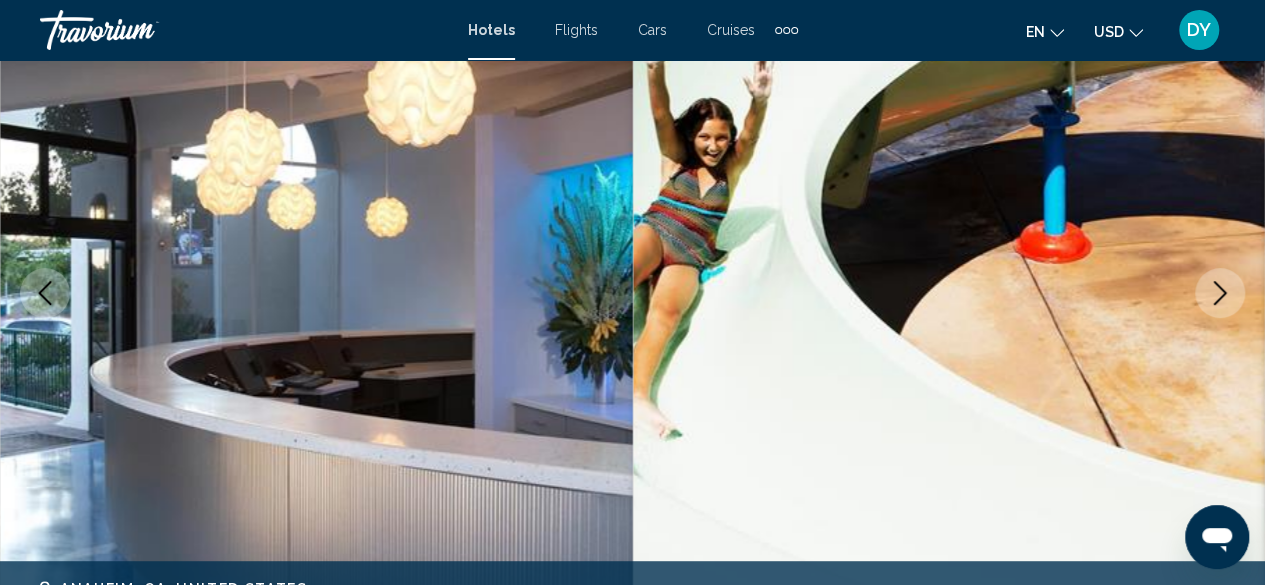 click at bounding box center [1220, 293] 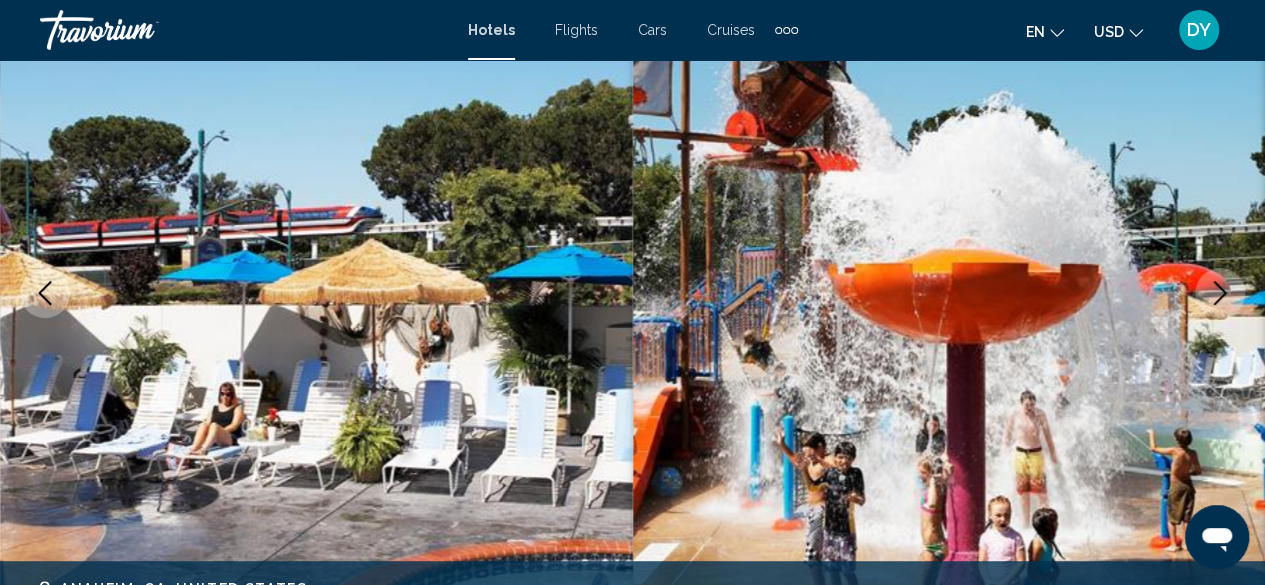 click at bounding box center [1220, 293] 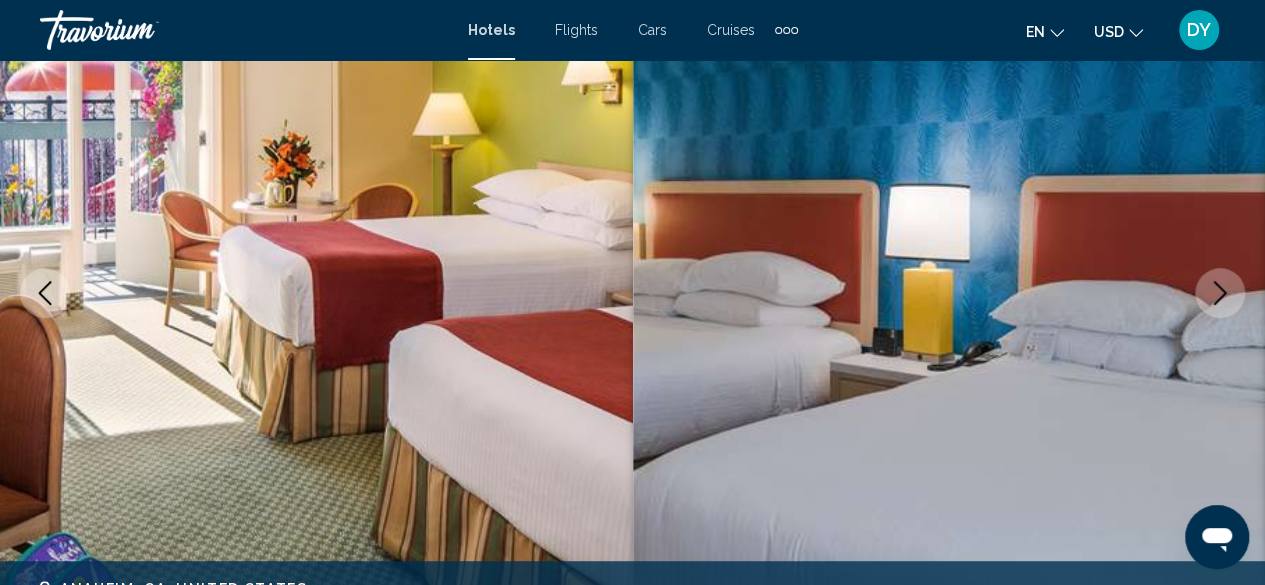 click at bounding box center [1220, 293] 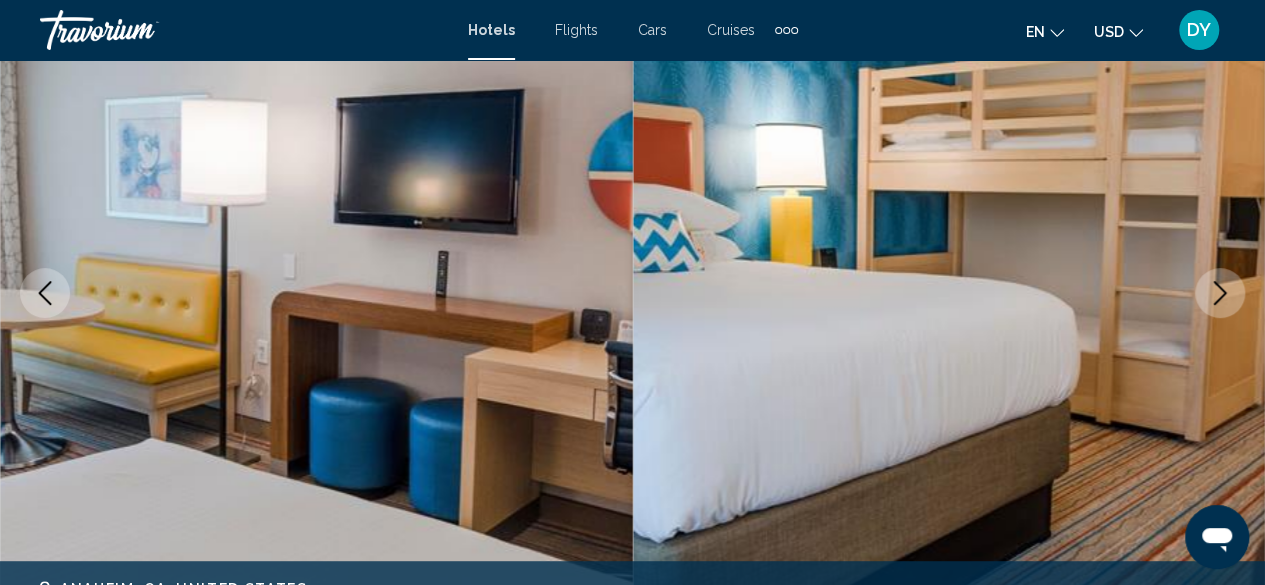 click at bounding box center (1220, 293) 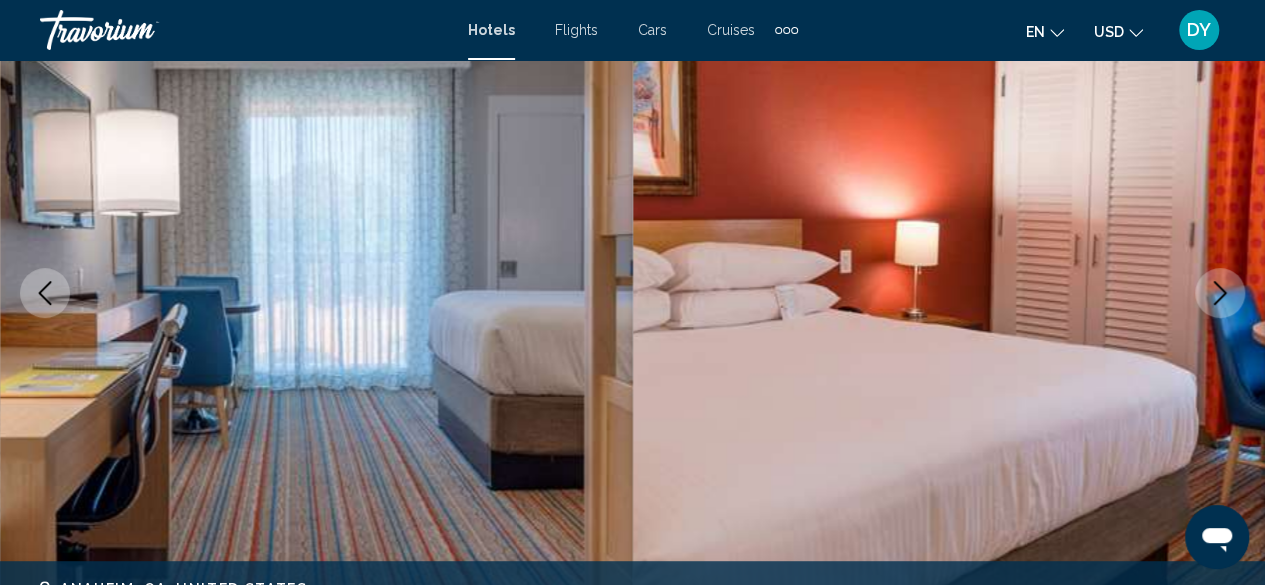 click at bounding box center (1220, 293) 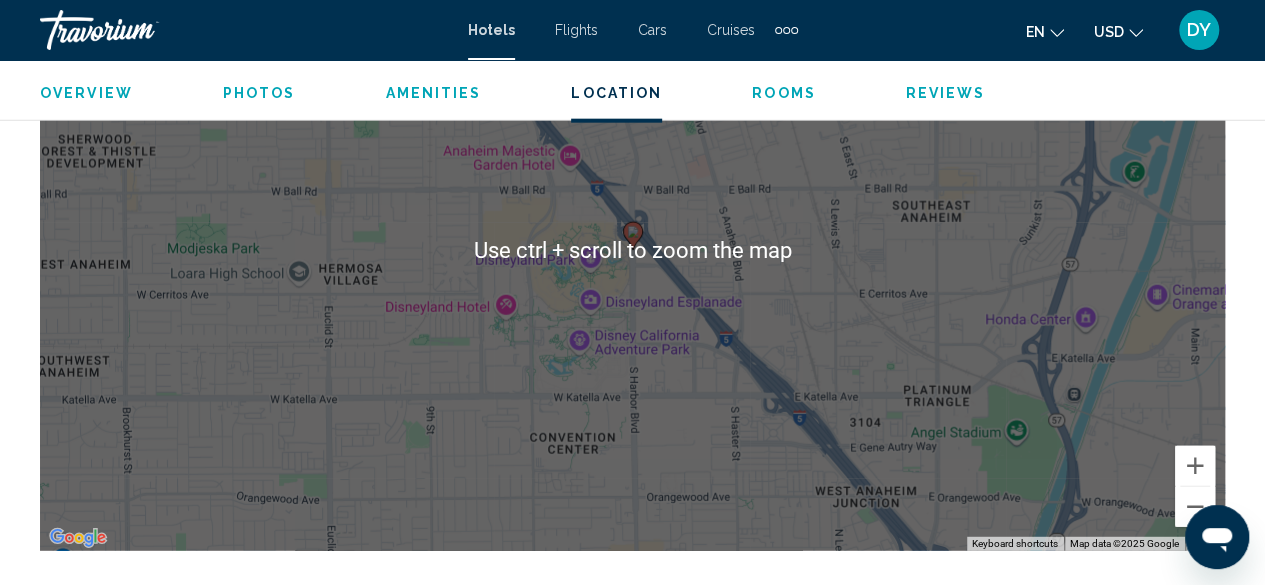 scroll, scrollTop: 2412, scrollLeft: 0, axis: vertical 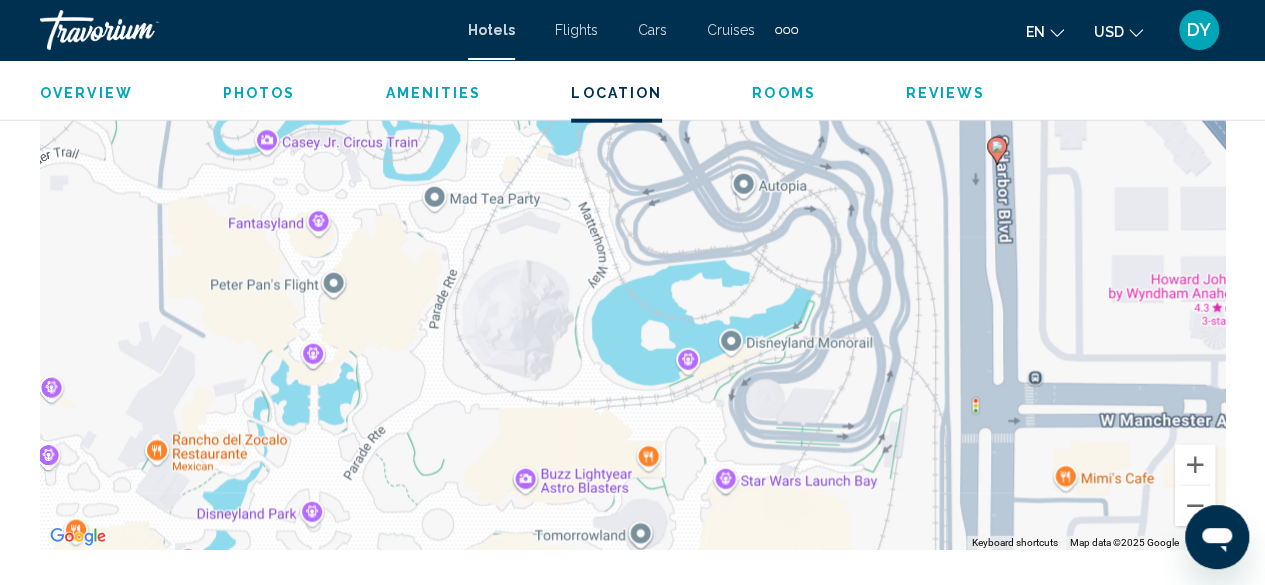 drag, startPoint x: 679, startPoint y: 351, endPoint x: 844, endPoint y: 104, distance: 297.04208 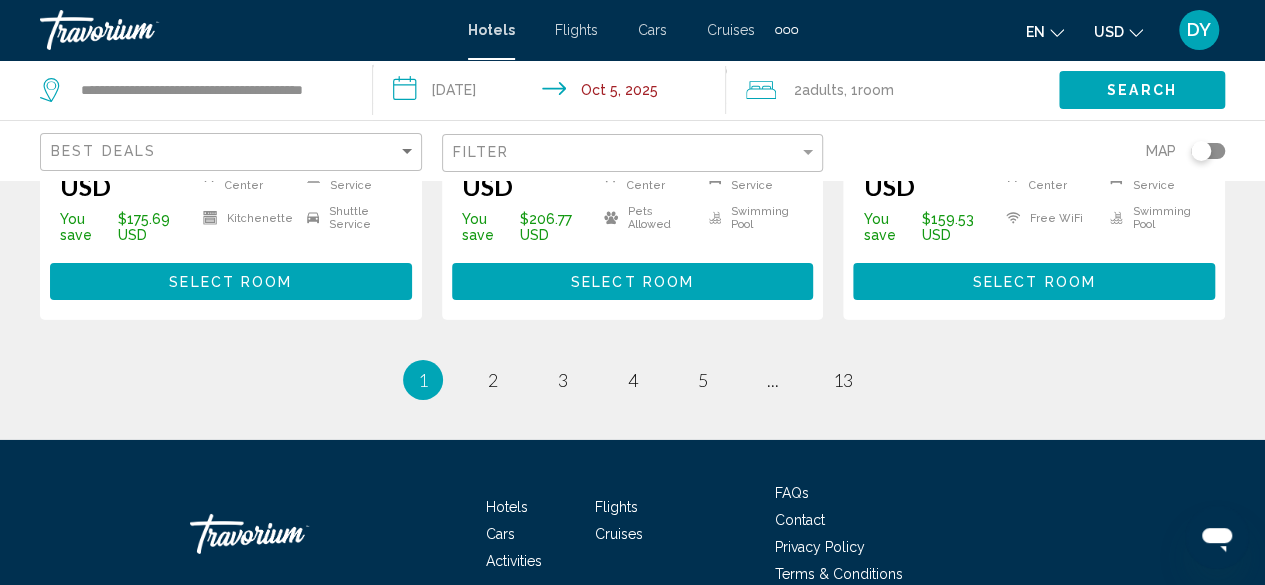 scroll, scrollTop: 3083, scrollLeft: 0, axis: vertical 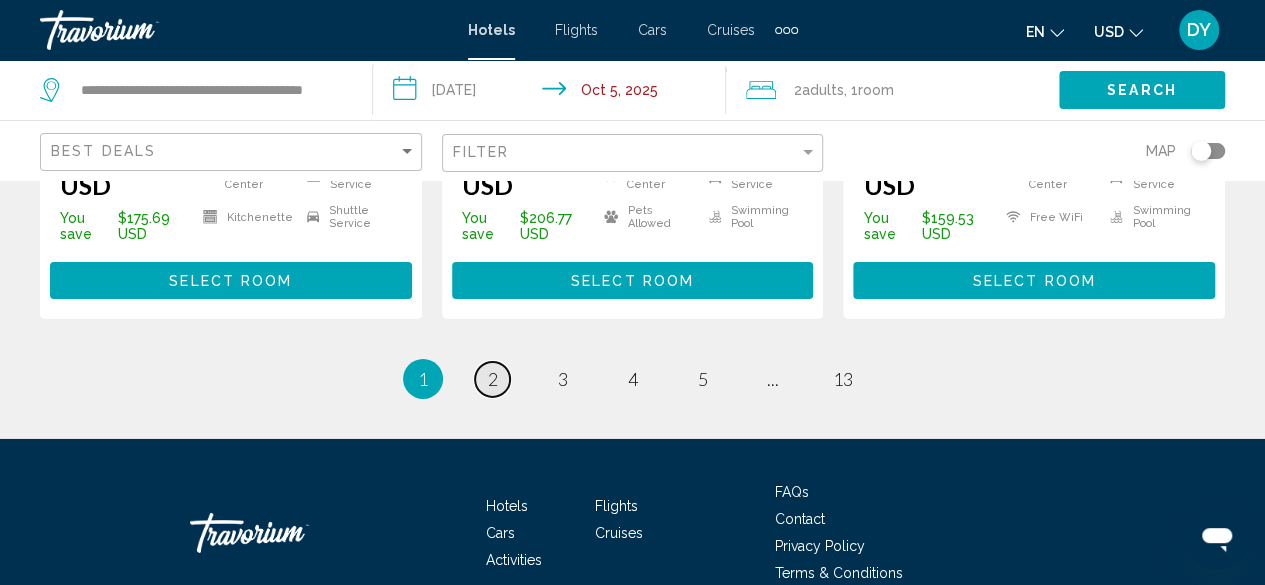 click on "page  2" at bounding box center (492, 379) 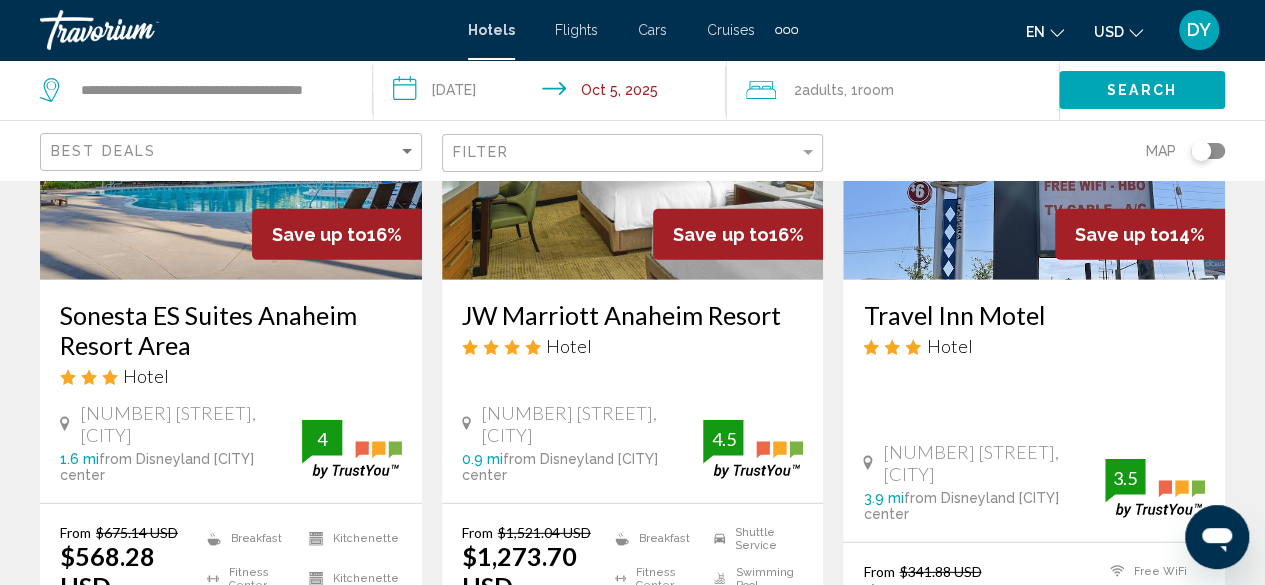 scroll, scrollTop: 2610, scrollLeft: 0, axis: vertical 